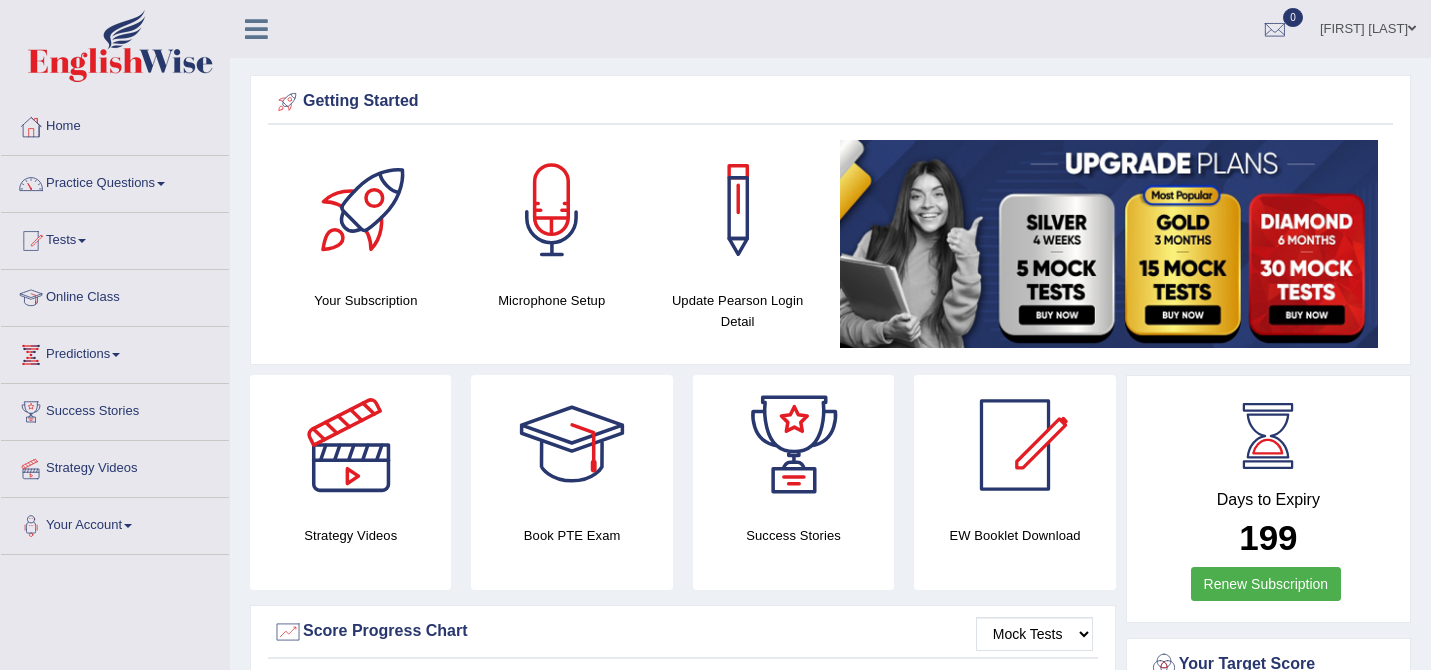 scroll, scrollTop: 0, scrollLeft: 0, axis: both 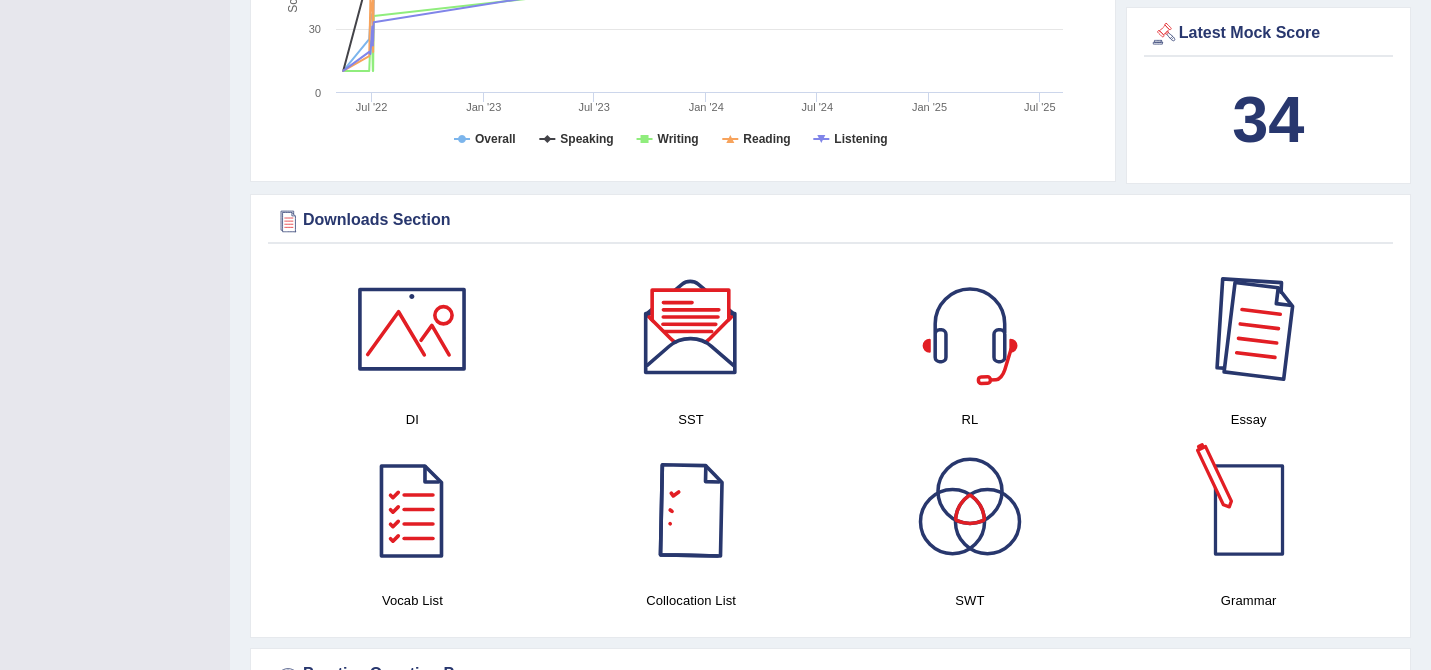 click at bounding box center [1249, 329] 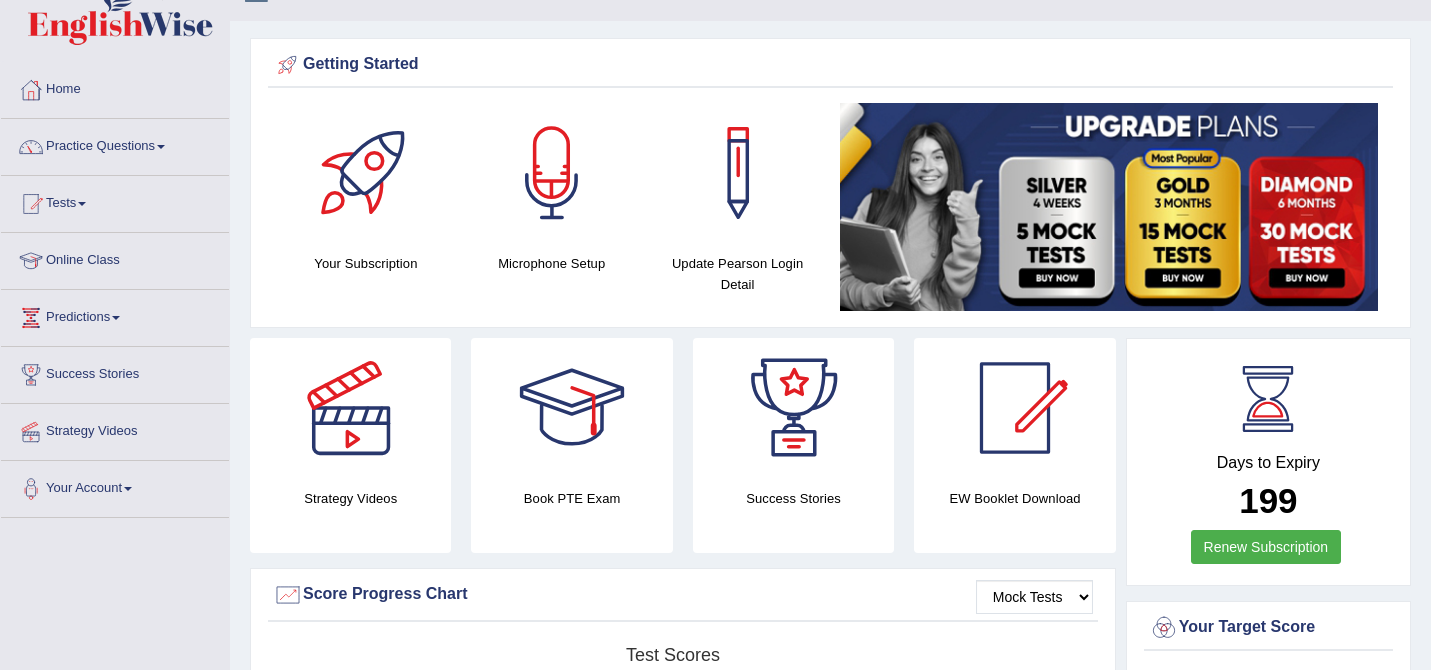 scroll, scrollTop: 0, scrollLeft: 0, axis: both 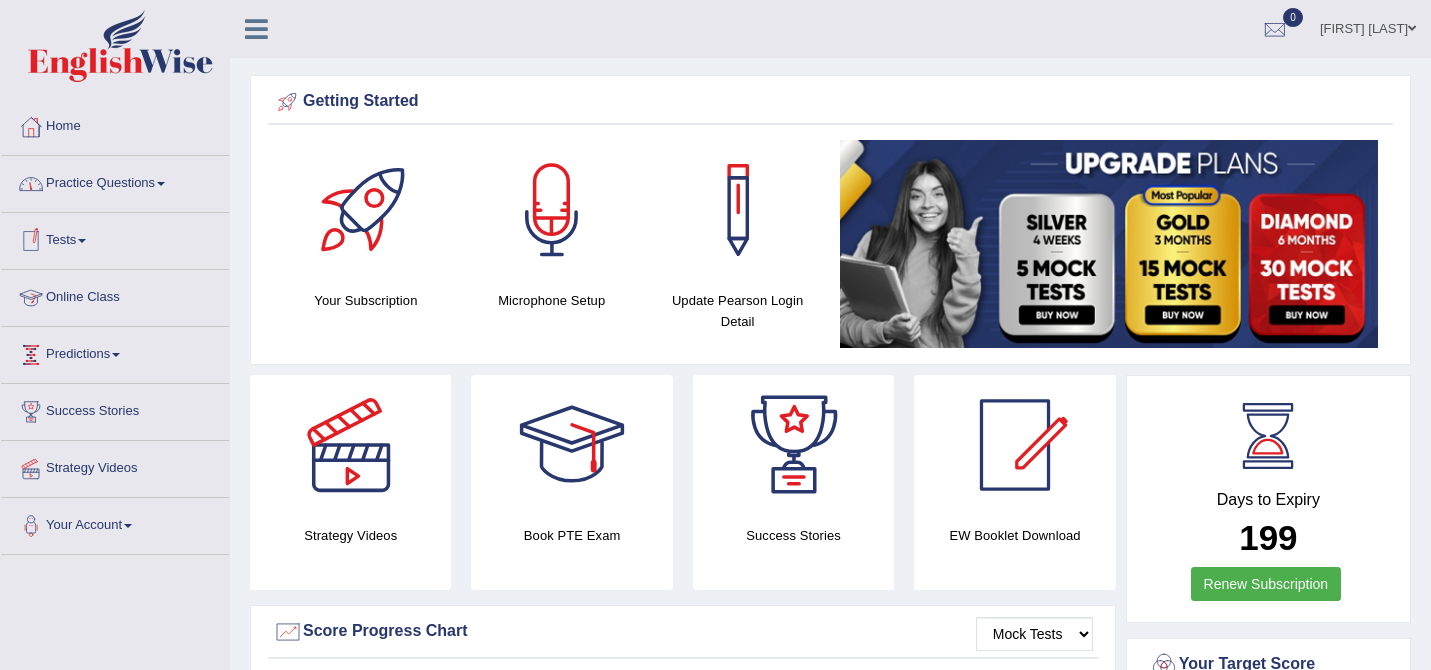 click on "Tests" at bounding box center [115, 238] 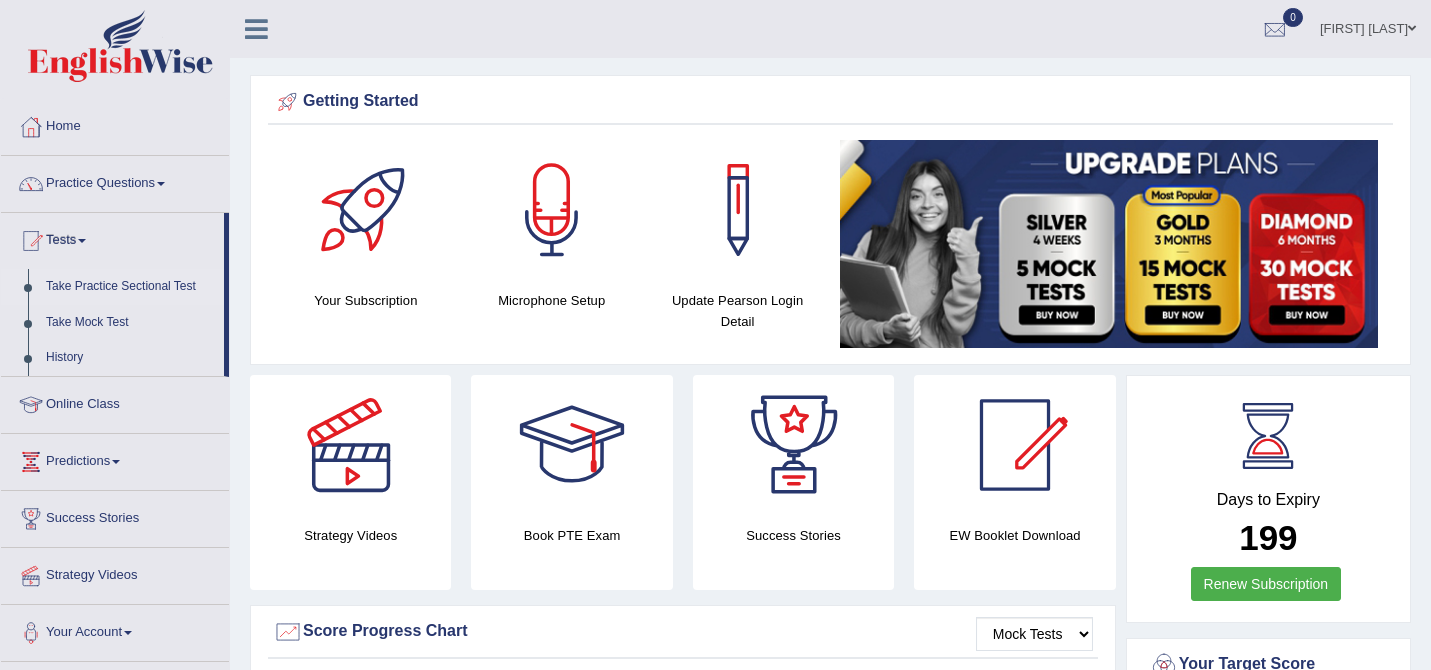 click on "Take Practice Sectional Test" at bounding box center (130, 287) 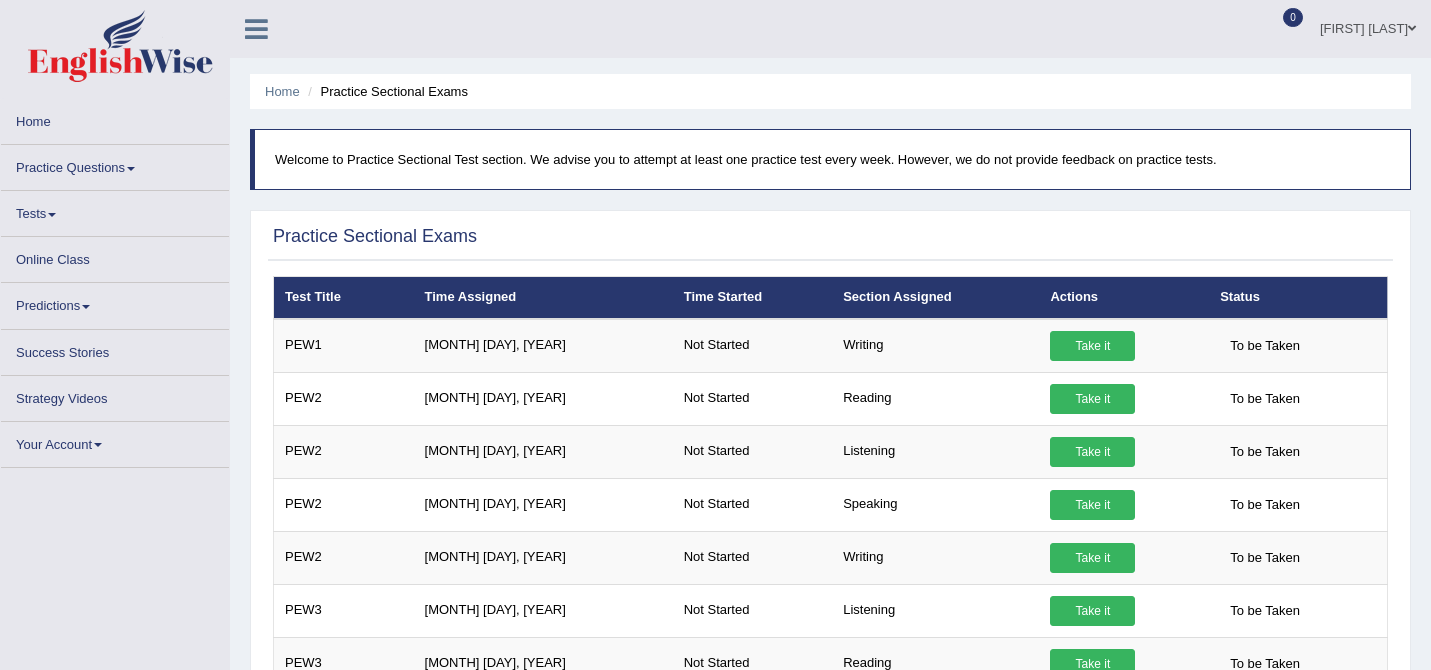scroll, scrollTop: 0, scrollLeft: 0, axis: both 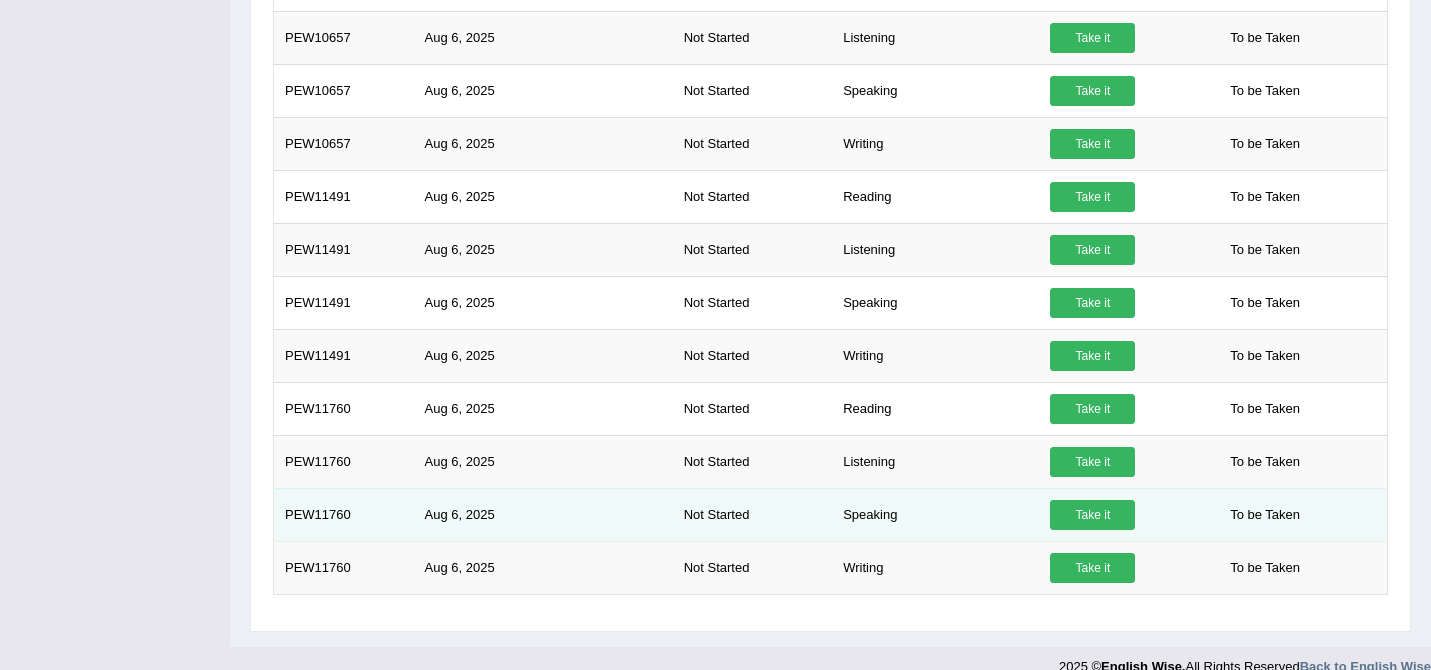 click on "Take it" at bounding box center [1092, 515] 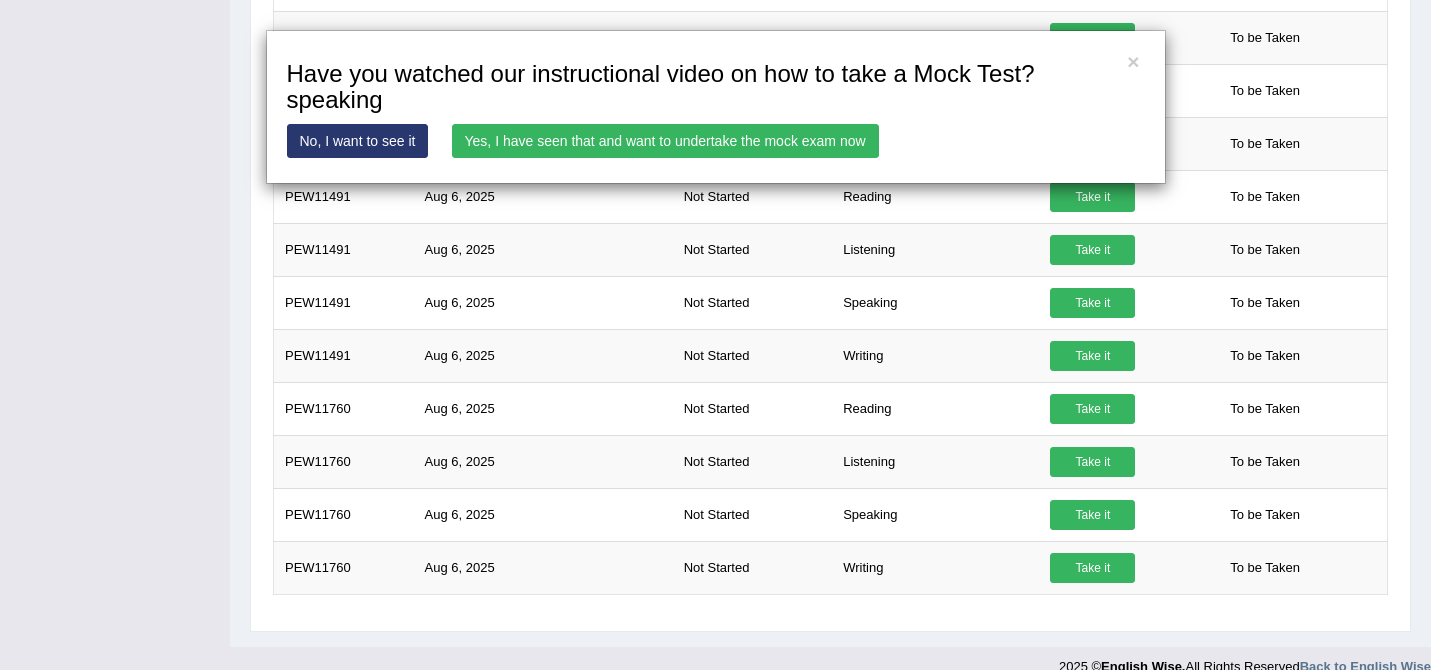 click on "Yes, I have seen that and want to undertake the mock exam now" at bounding box center [665, 141] 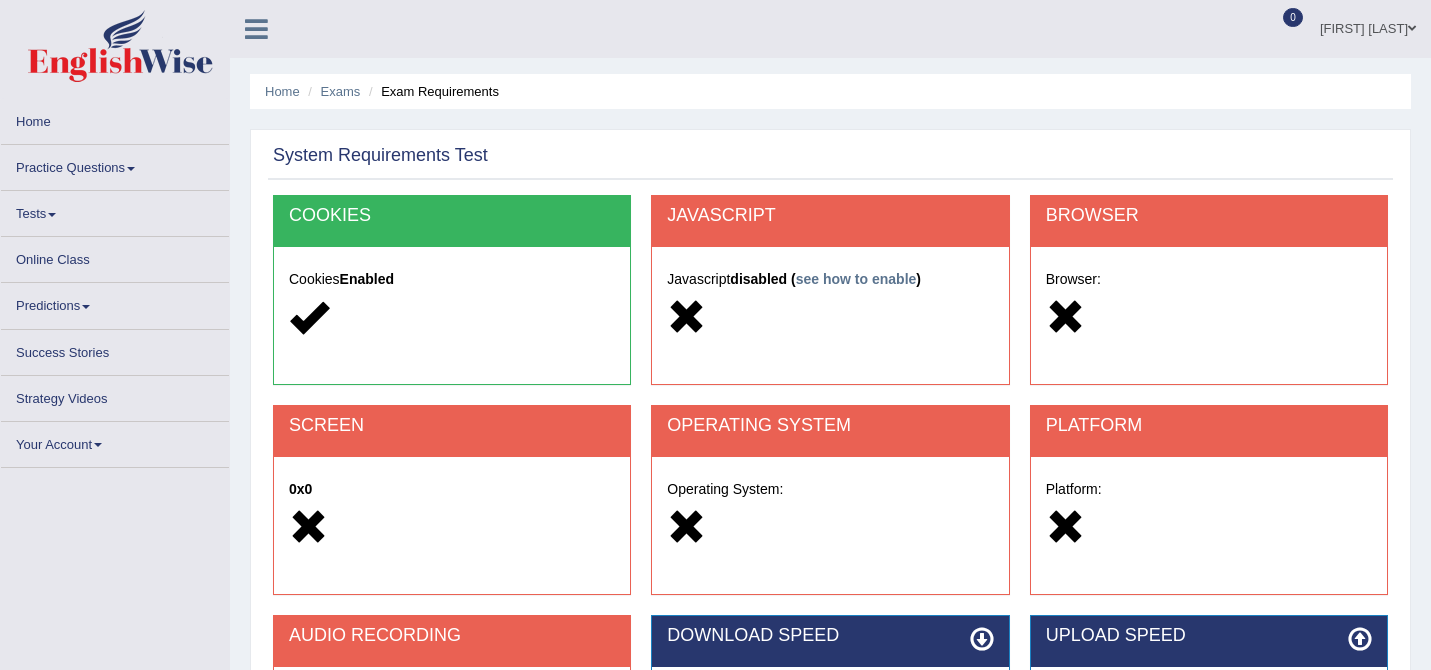 scroll, scrollTop: 0, scrollLeft: 0, axis: both 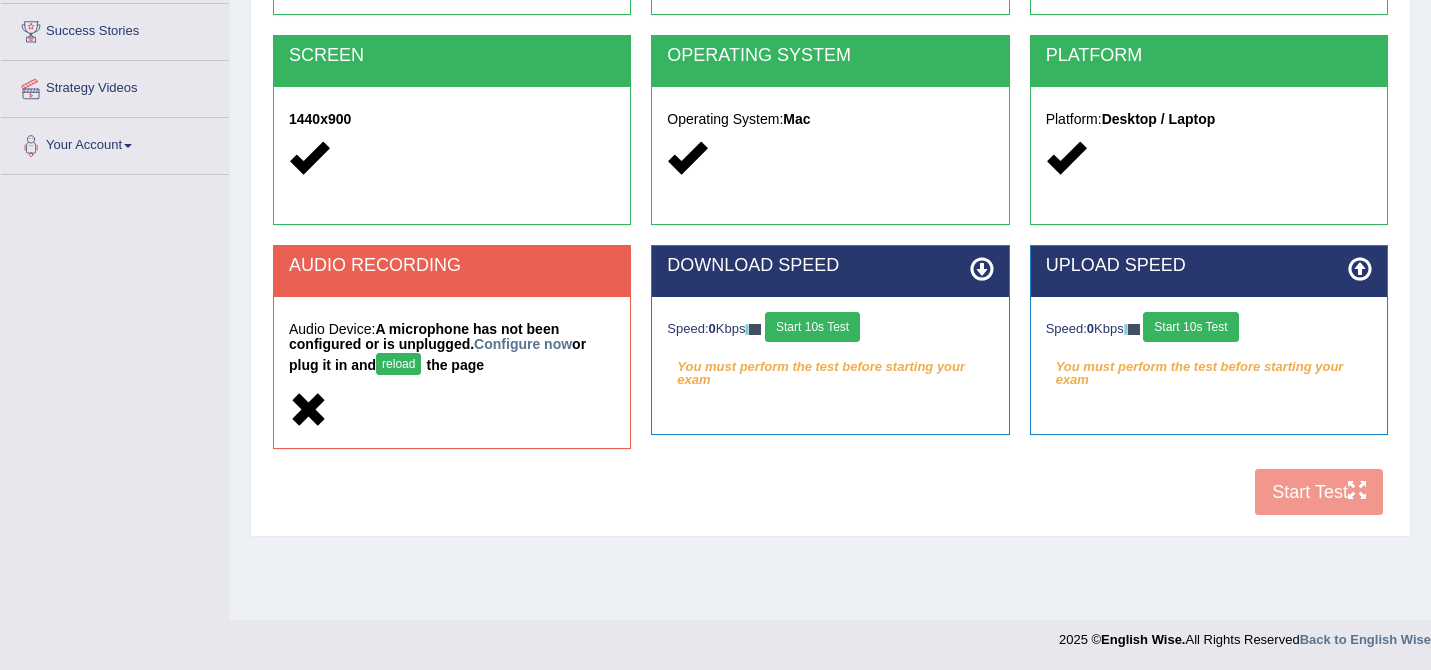 click on "reload" at bounding box center [398, 364] 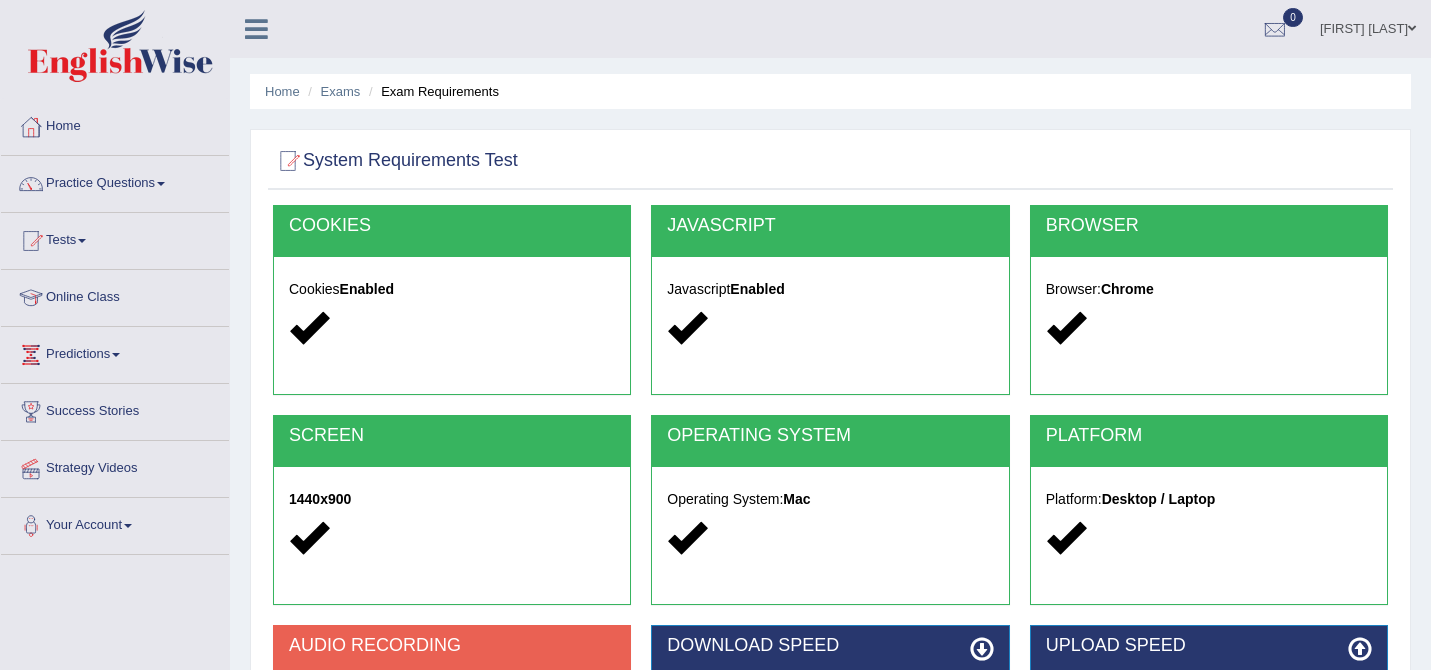 scroll, scrollTop: 380, scrollLeft: 0, axis: vertical 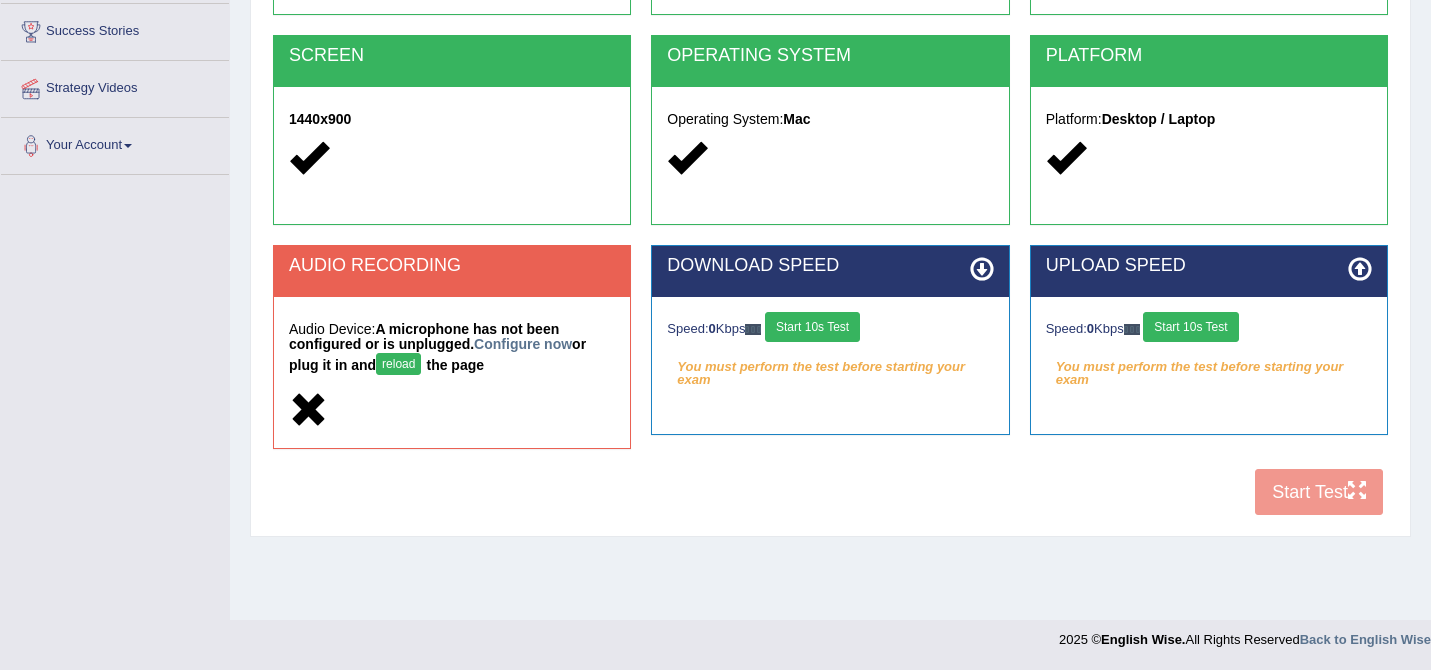 click on "reload" at bounding box center (398, 364) 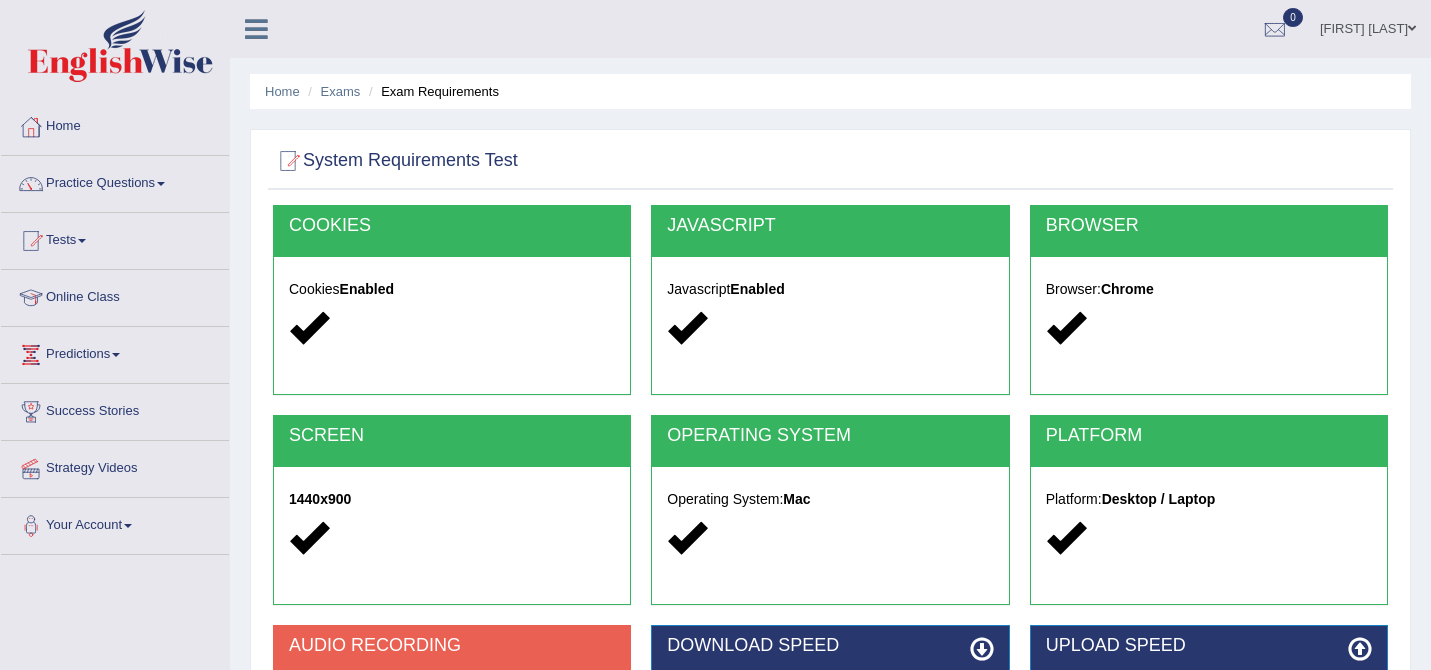 scroll, scrollTop: 380, scrollLeft: 0, axis: vertical 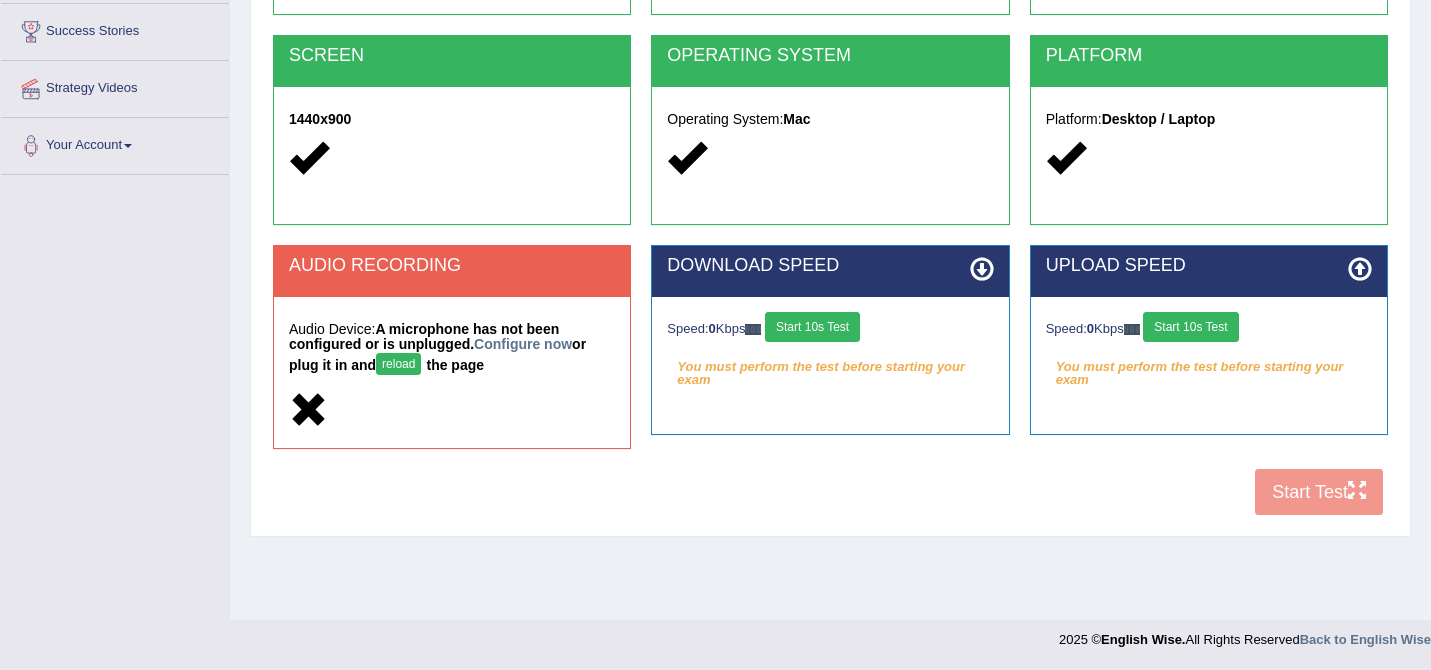 click on "Start 10s Test" at bounding box center (812, 327) 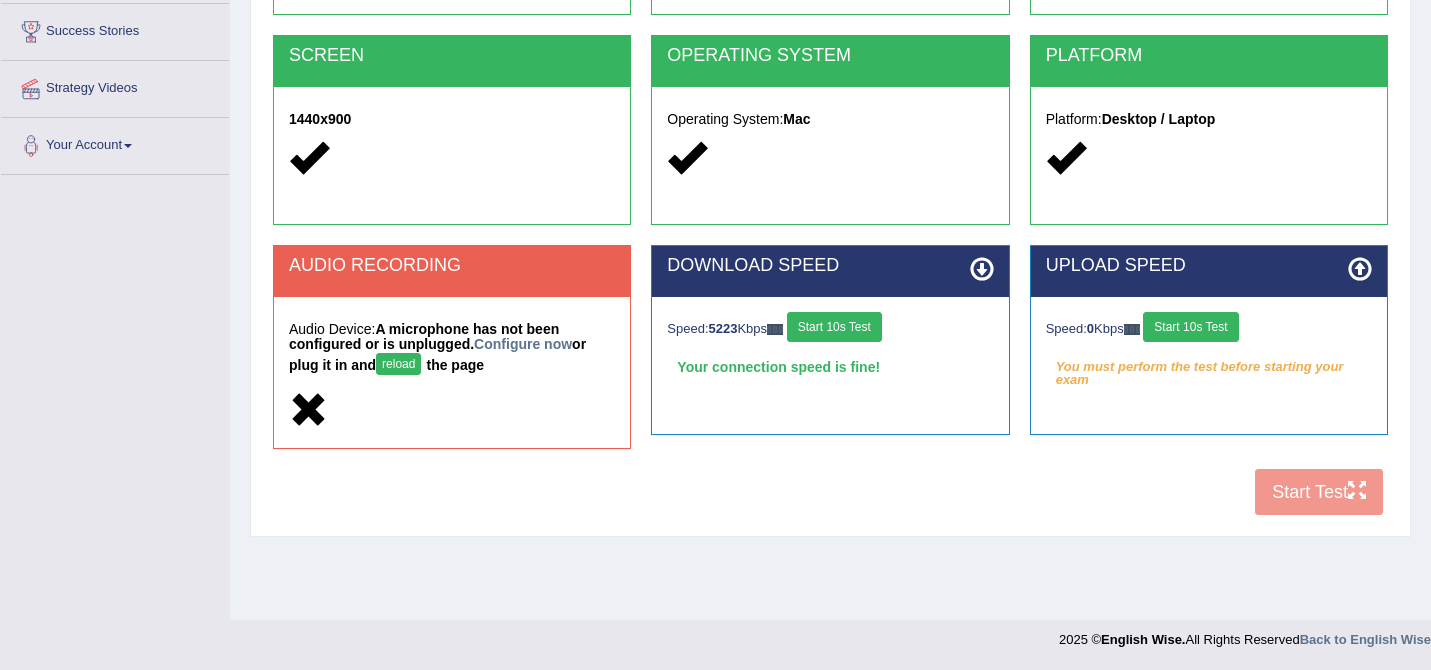 click on "Start 10s Test" at bounding box center (1190, 327) 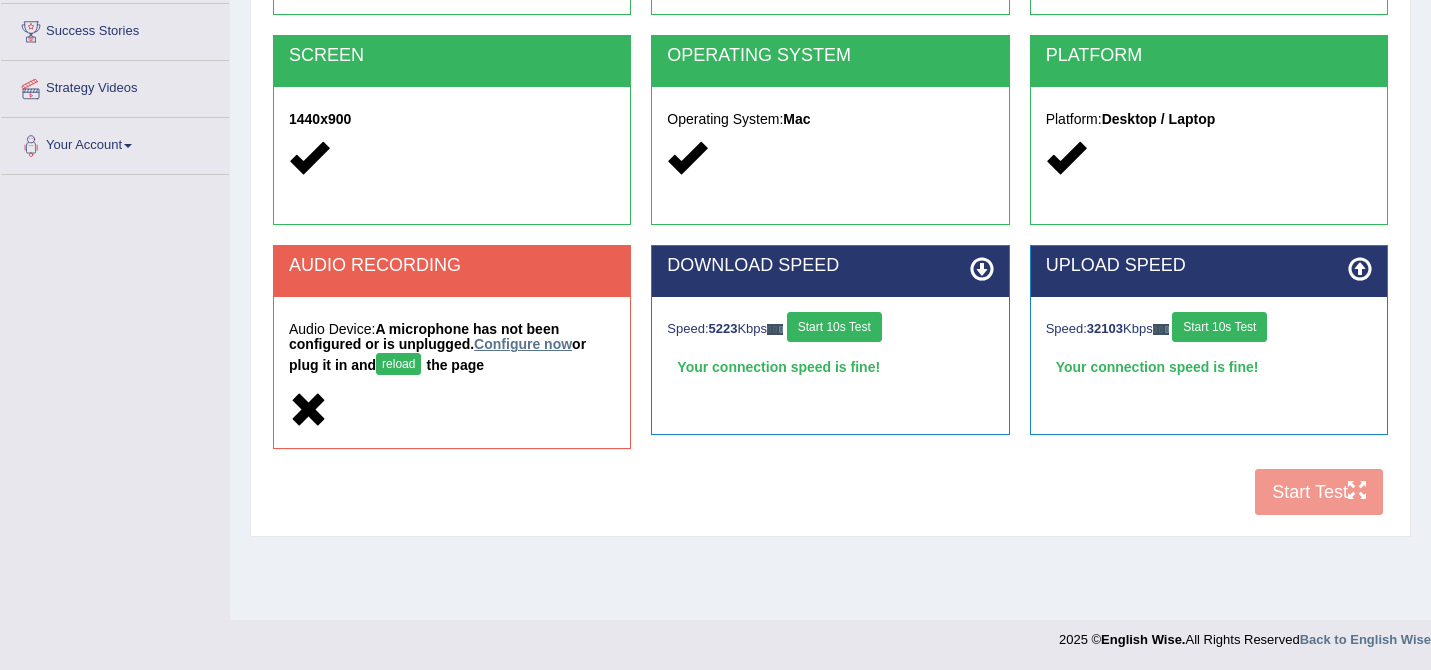 click on "Configure now" at bounding box center [523, 344] 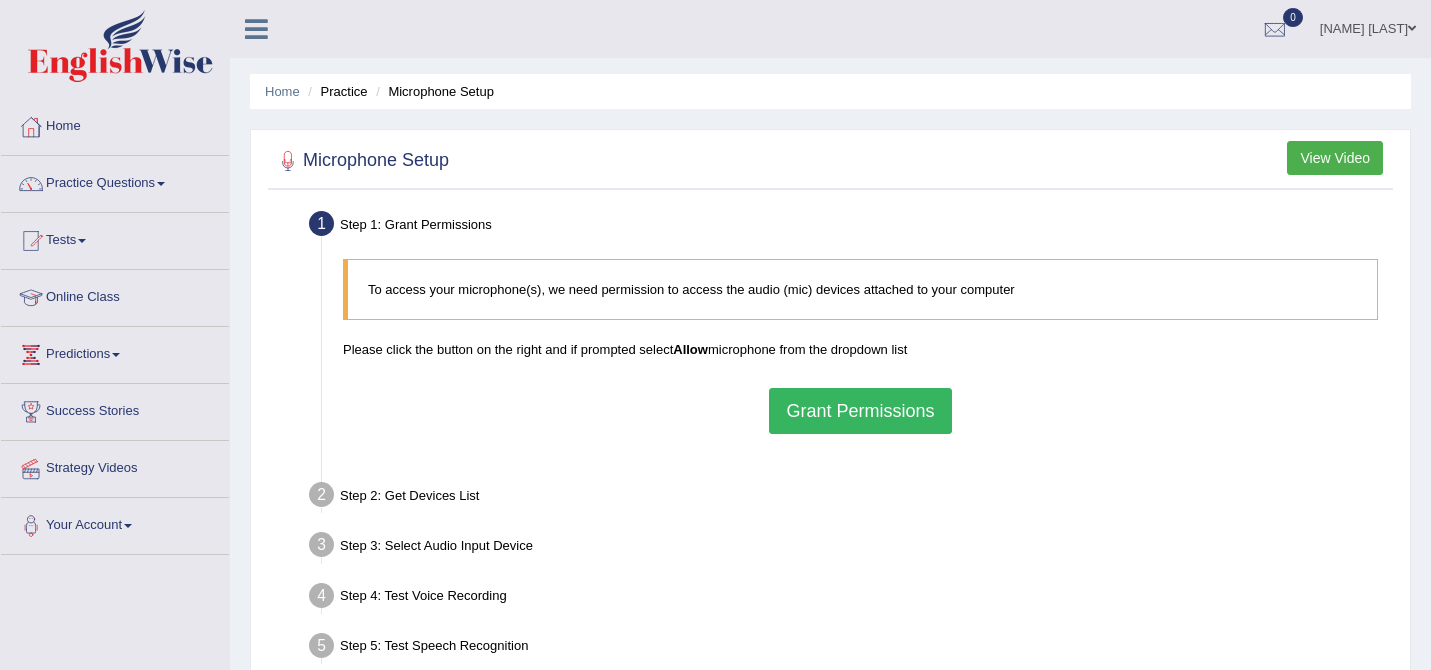 scroll, scrollTop: 0, scrollLeft: 0, axis: both 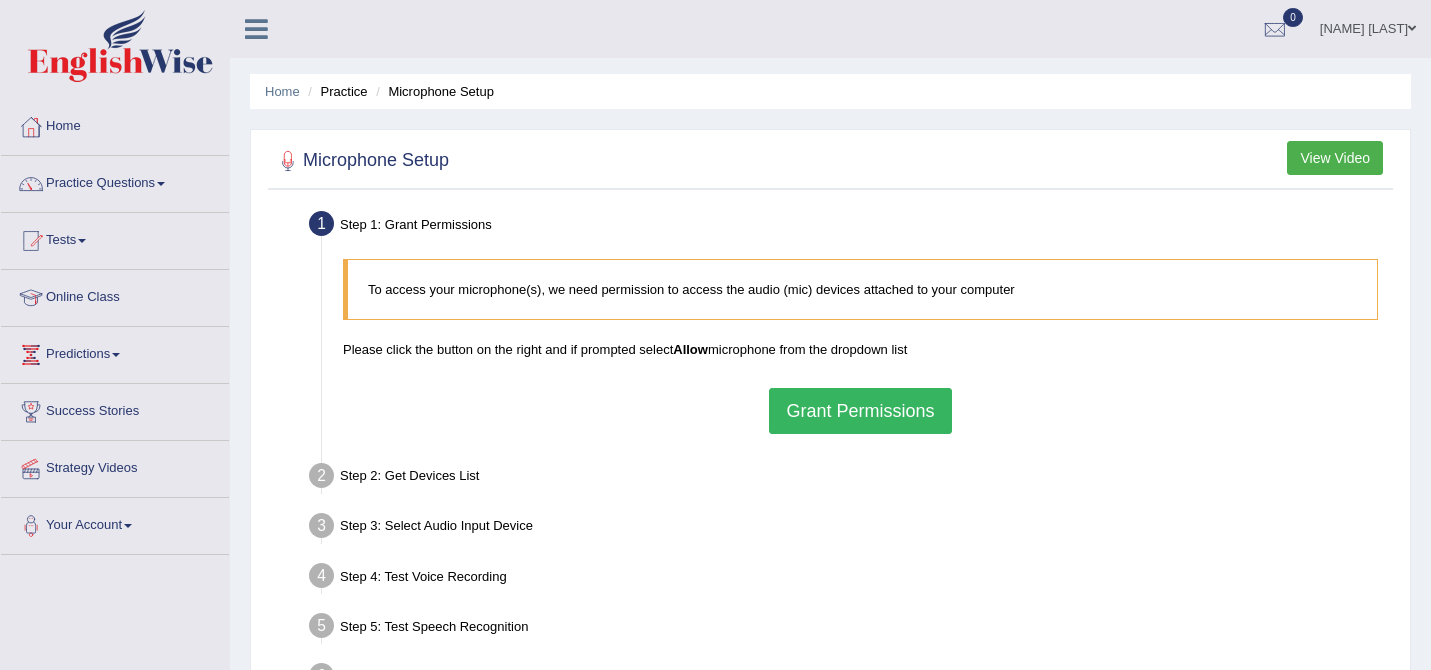 click on "Grant Permissions" at bounding box center [860, 411] 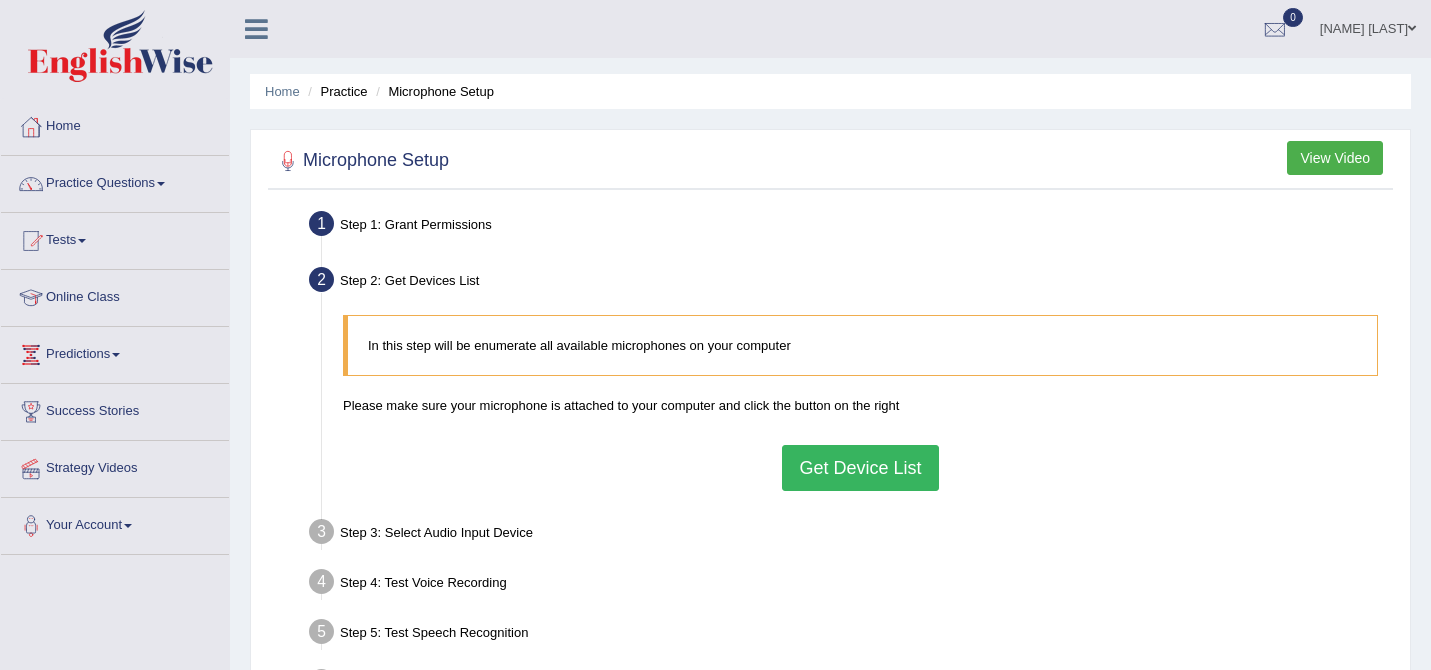 click on "Get Device List" at bounding box center (860, 468) 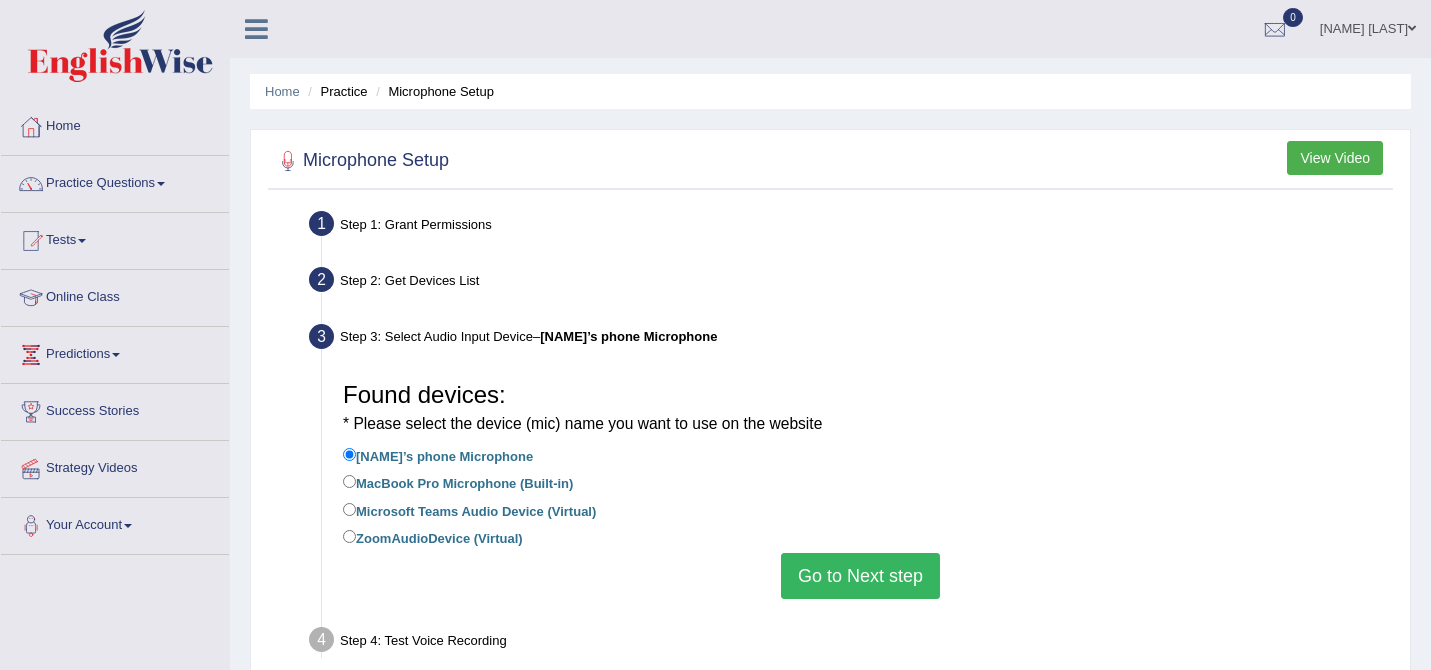 click on "MacBook Pro Microphone (Built-in)" at bounding box center (458, 482) 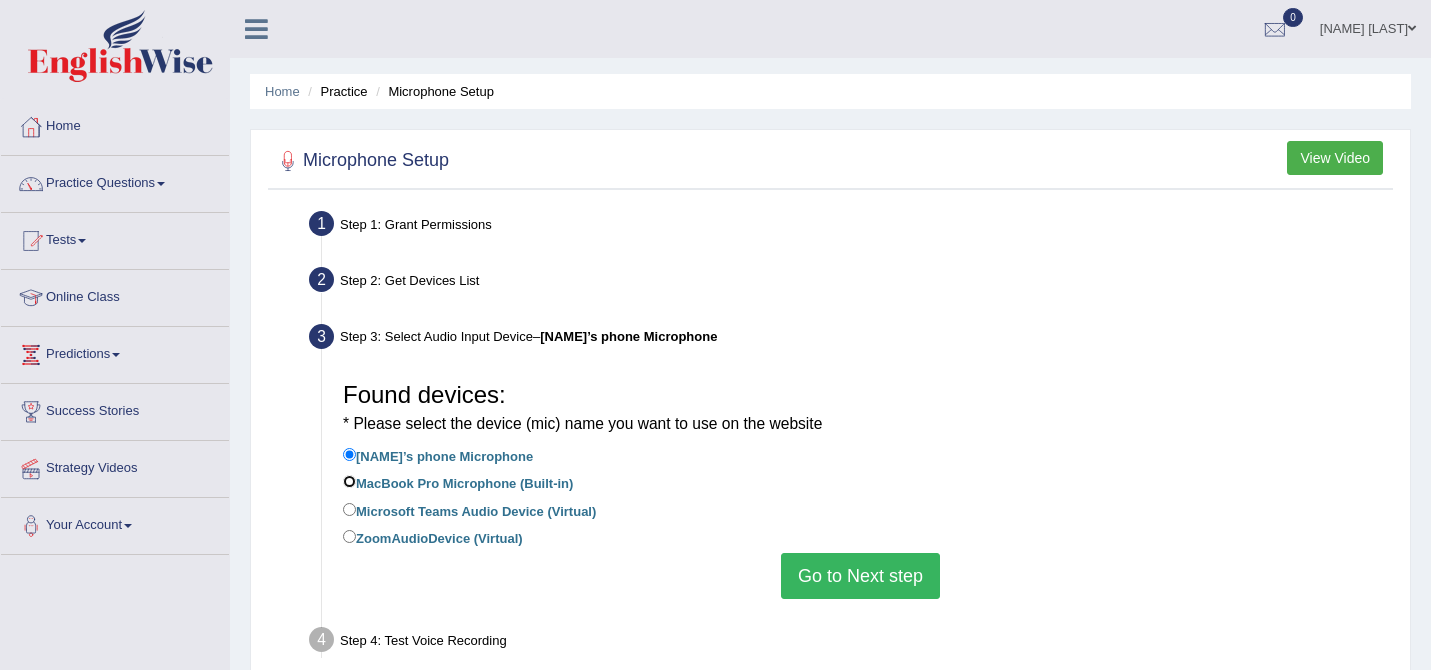 click on "MacBook Pro Microphone (Built-in)" at bounding box center [349, 481] 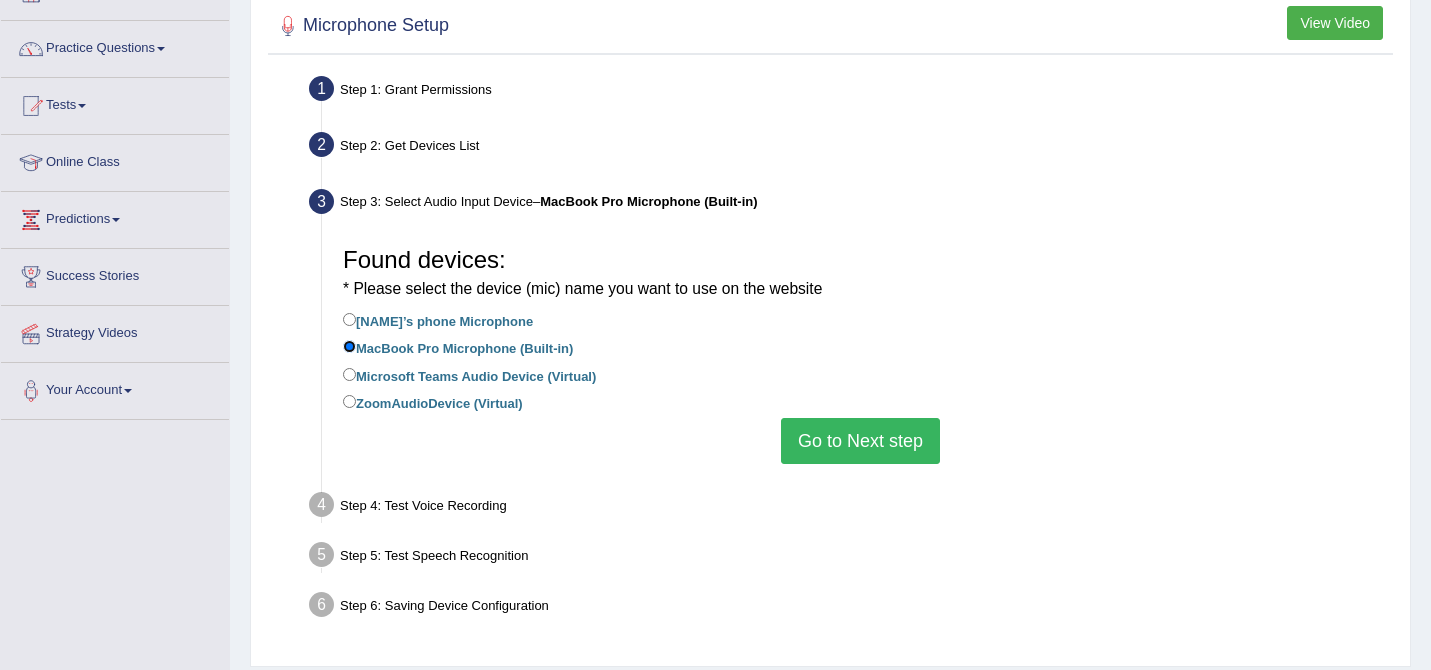 scroll, scrollTop: 186, scrollLeft: 0, axis: vertical 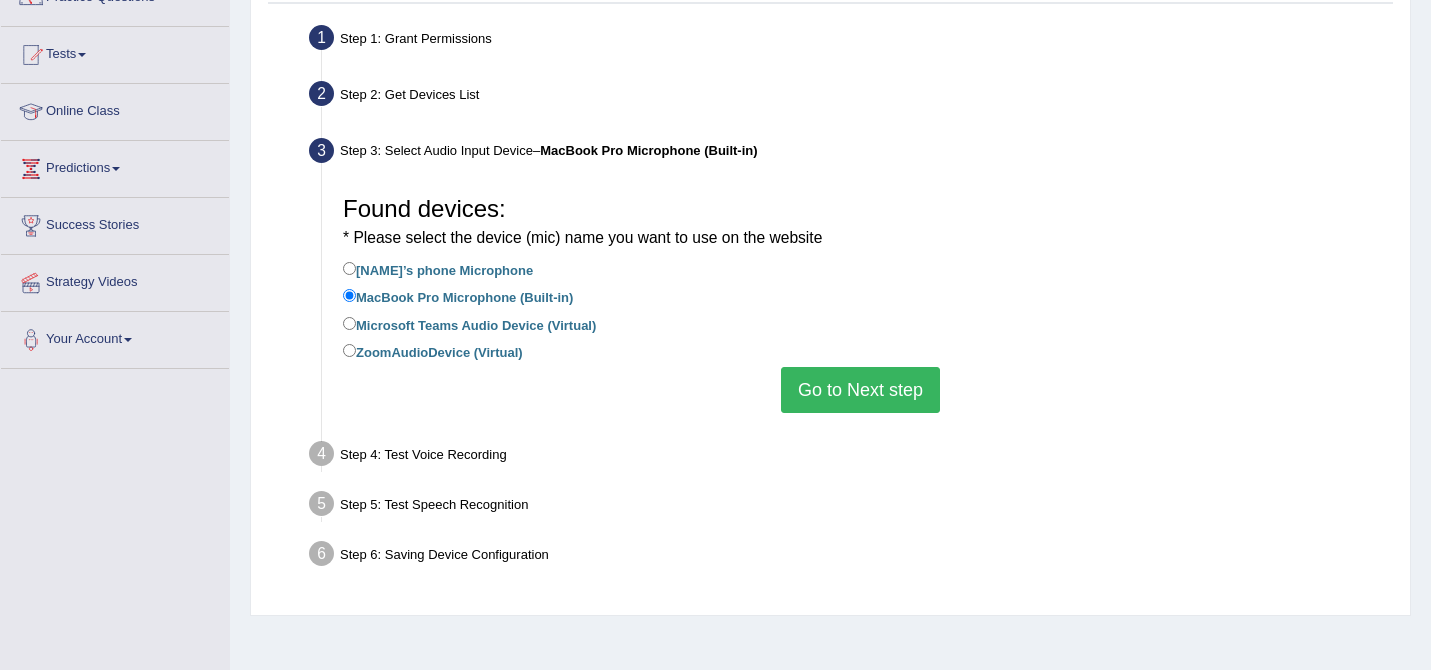 click on "Go to Next step" at bounding box center (860, 390) 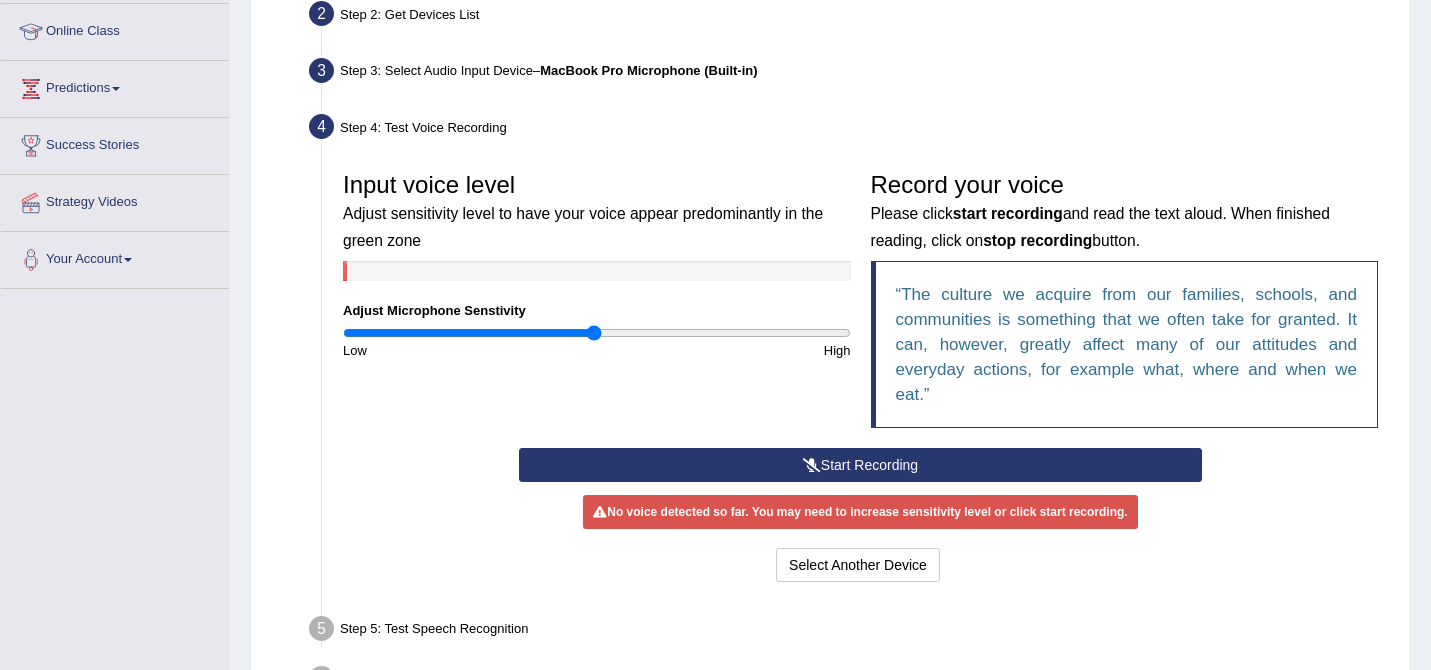 scroll, scrollTop: 294, scrollLeft: 0, axis: vertical 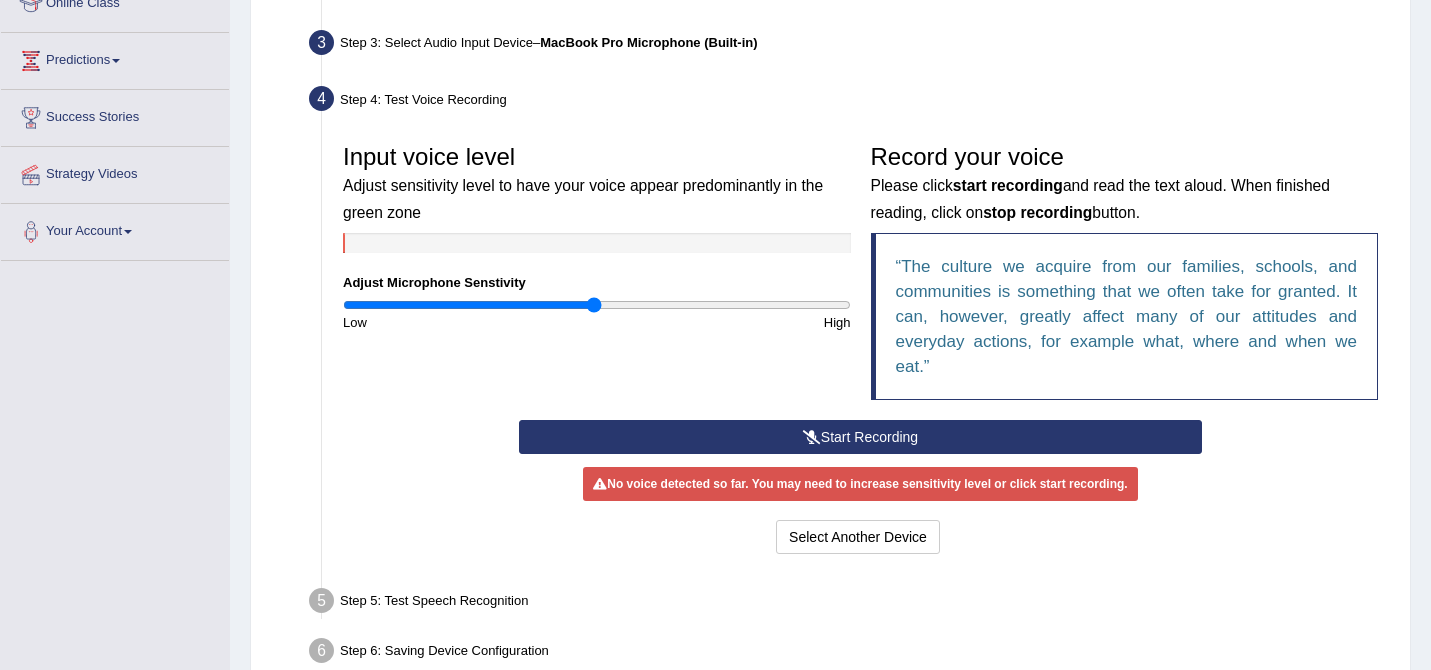 click on "Start Recording" at bounding box center [860, 437] 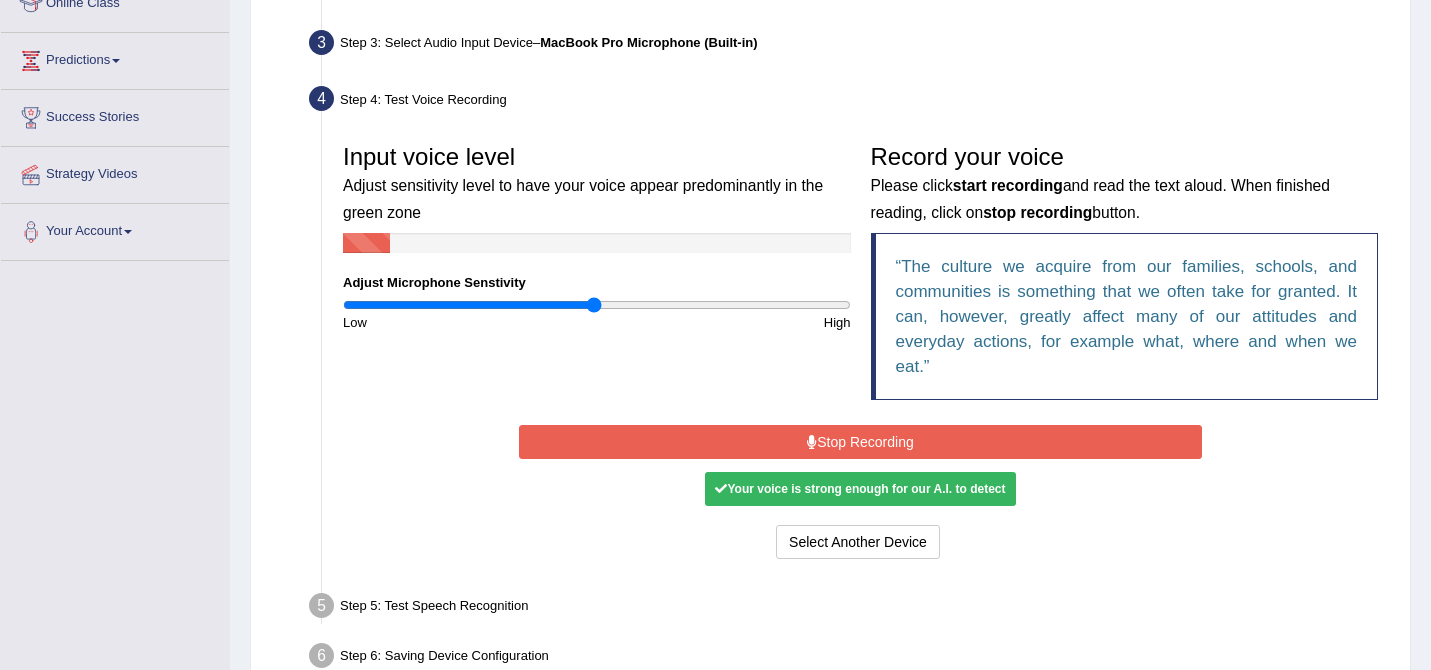 click on "Stop Recording" at bounding box center (860, 442) 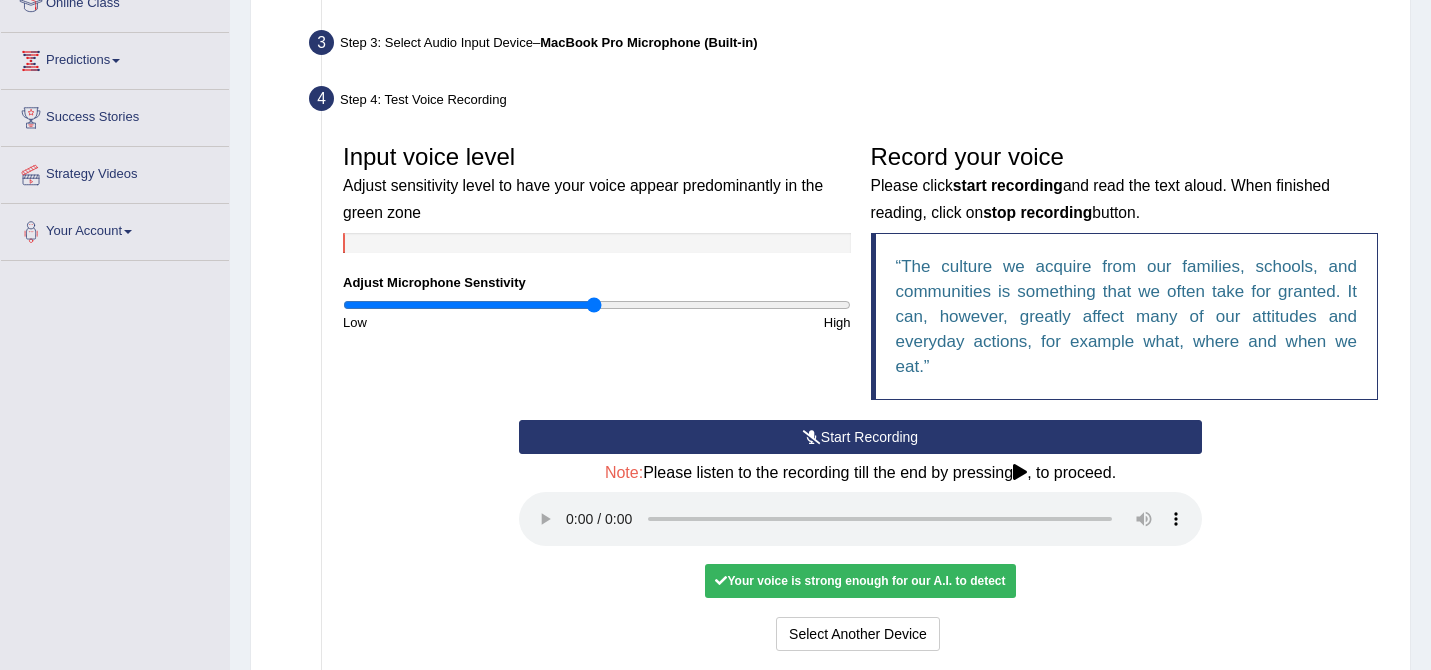 scroll, scrollTop: 498, scrollLeft: 0, axis: vertical 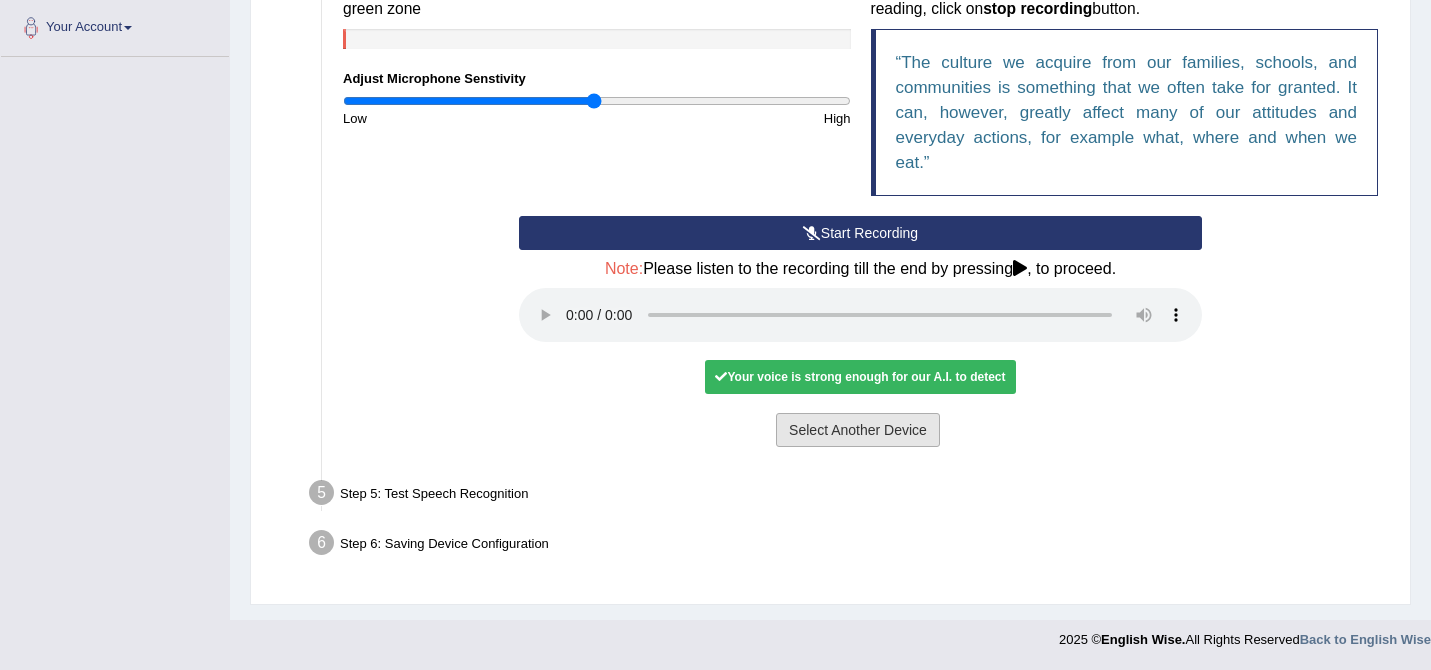 click on "Select Another Device" at bounding box center (858, 430) 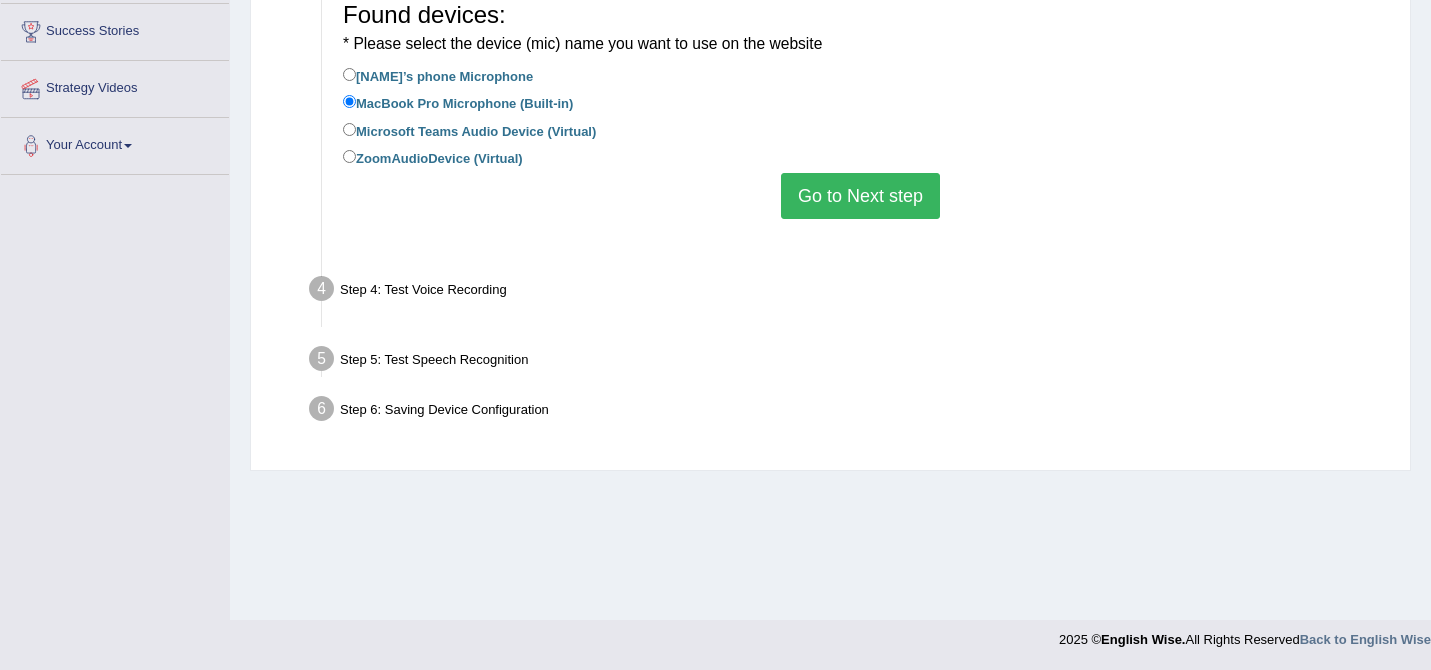 scroll, scrollTop: 380, scrollLeft: 0, axis: vertical 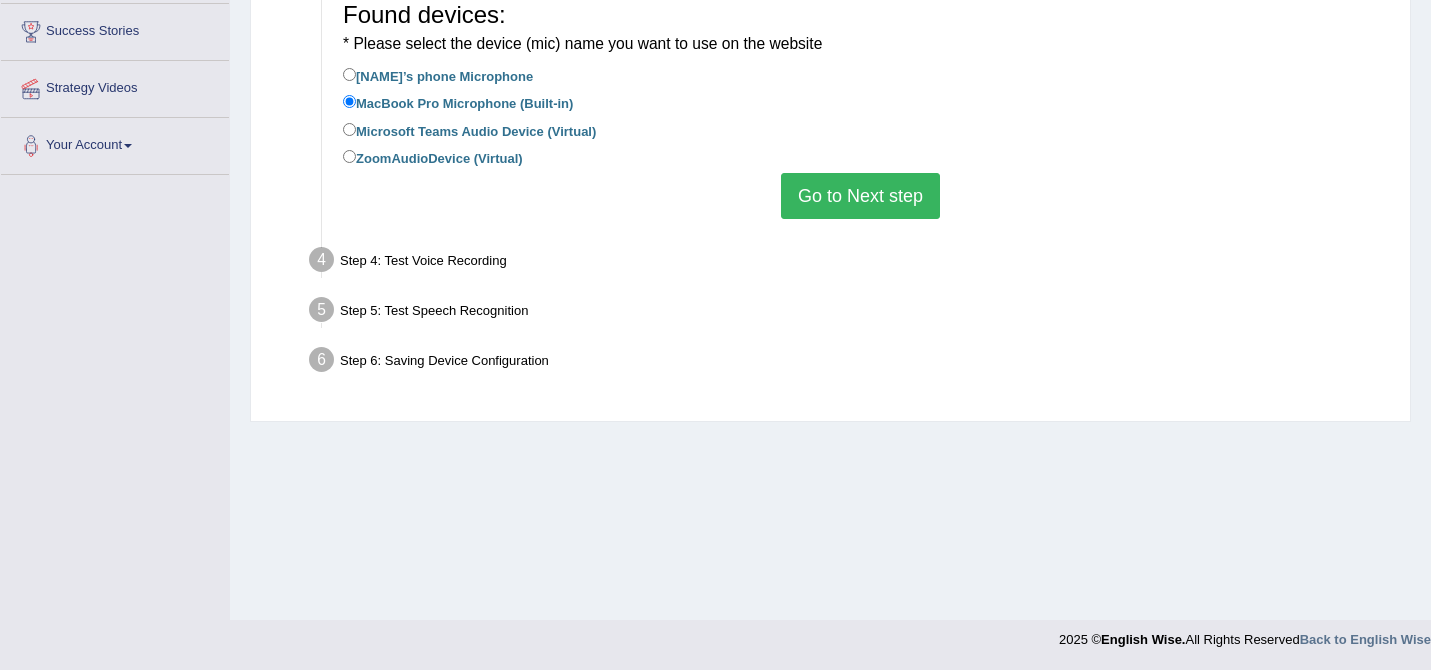 click on "Go to Next step" at bounding box center [860, 196] 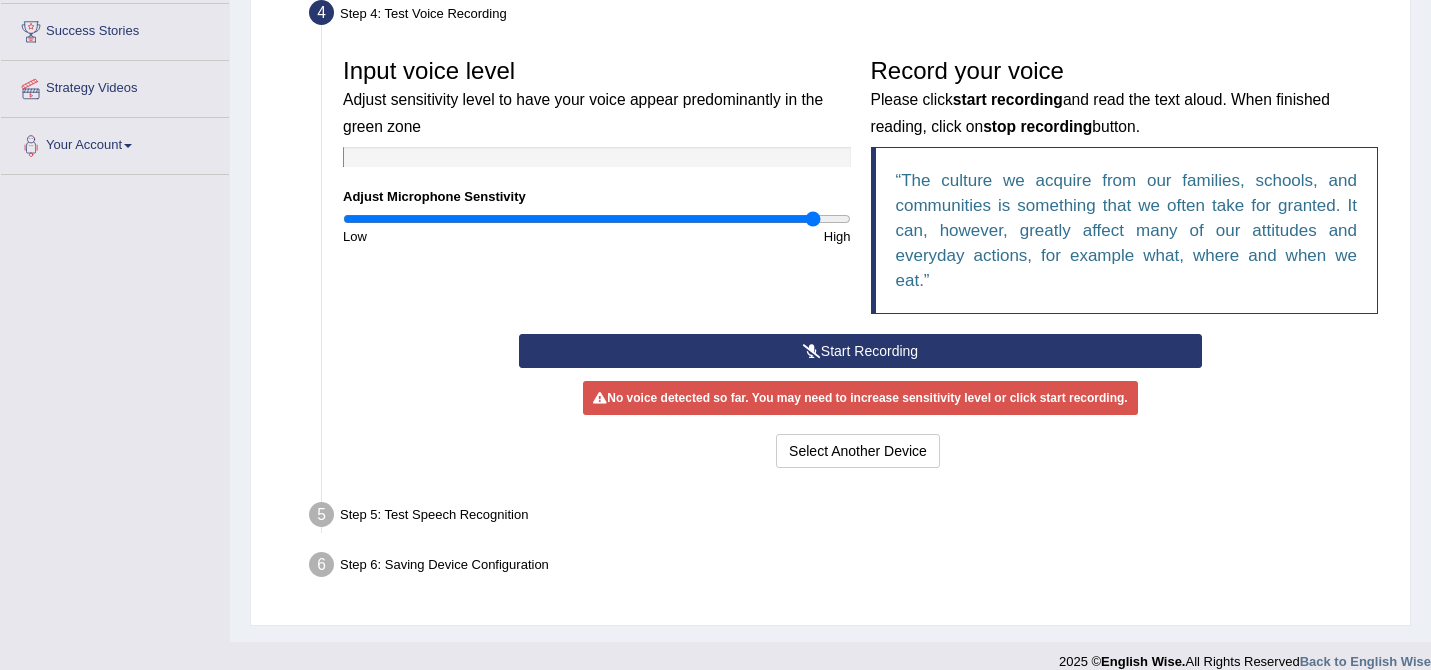 drag, startPoint x: 595, startPoint y: 220, endPoint x: 810, endPoint y: 221, distance: 215.00232 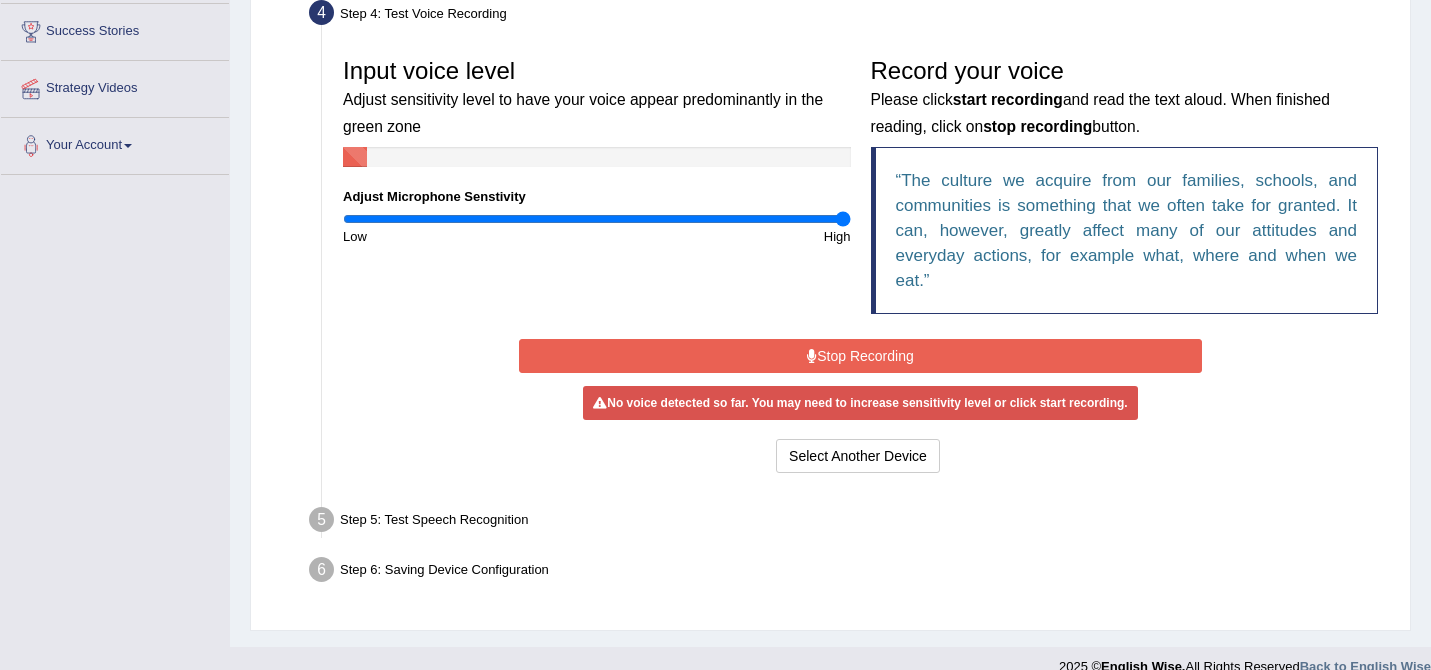 drag, startPoint x: 820, startPoint y: 222, endPoint x: 860, endPoint y: 225, distance: 40.112343 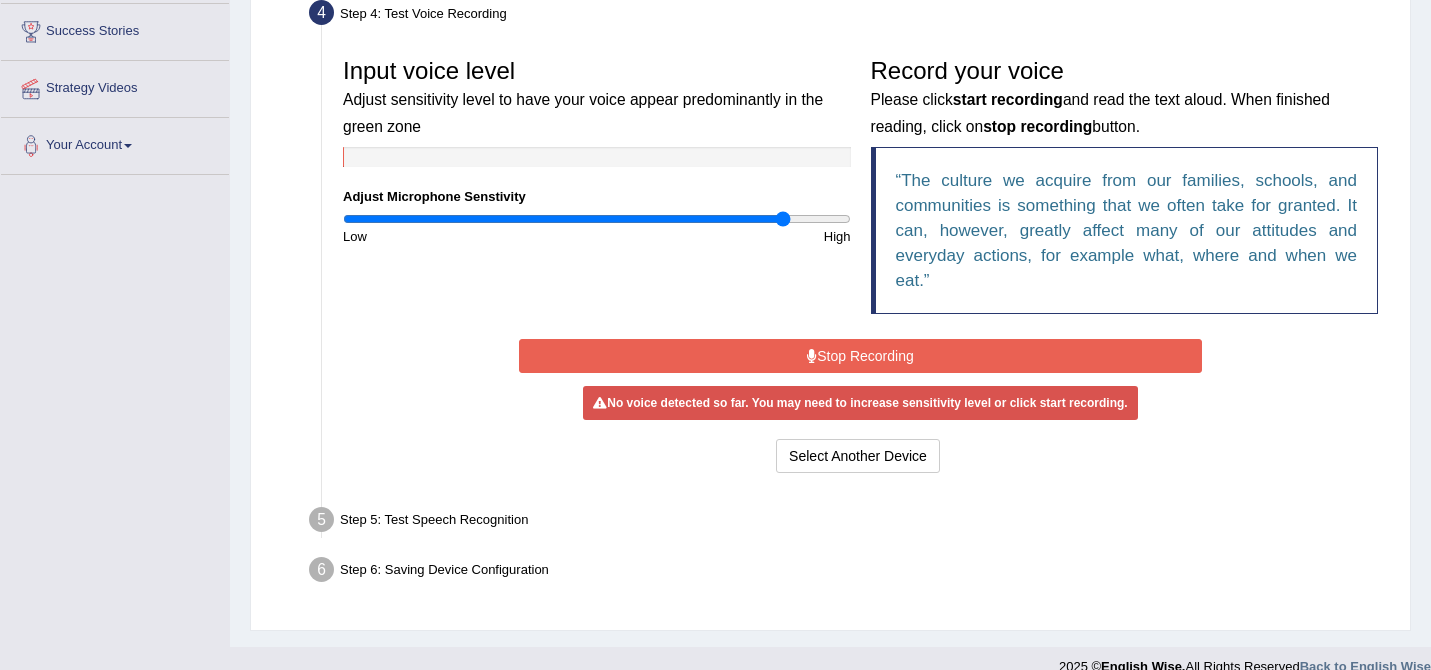 drag, startPoint x: 840, startPoint y: 216, endPoint x: 784, endPoint y: 223, distance: 56.435802 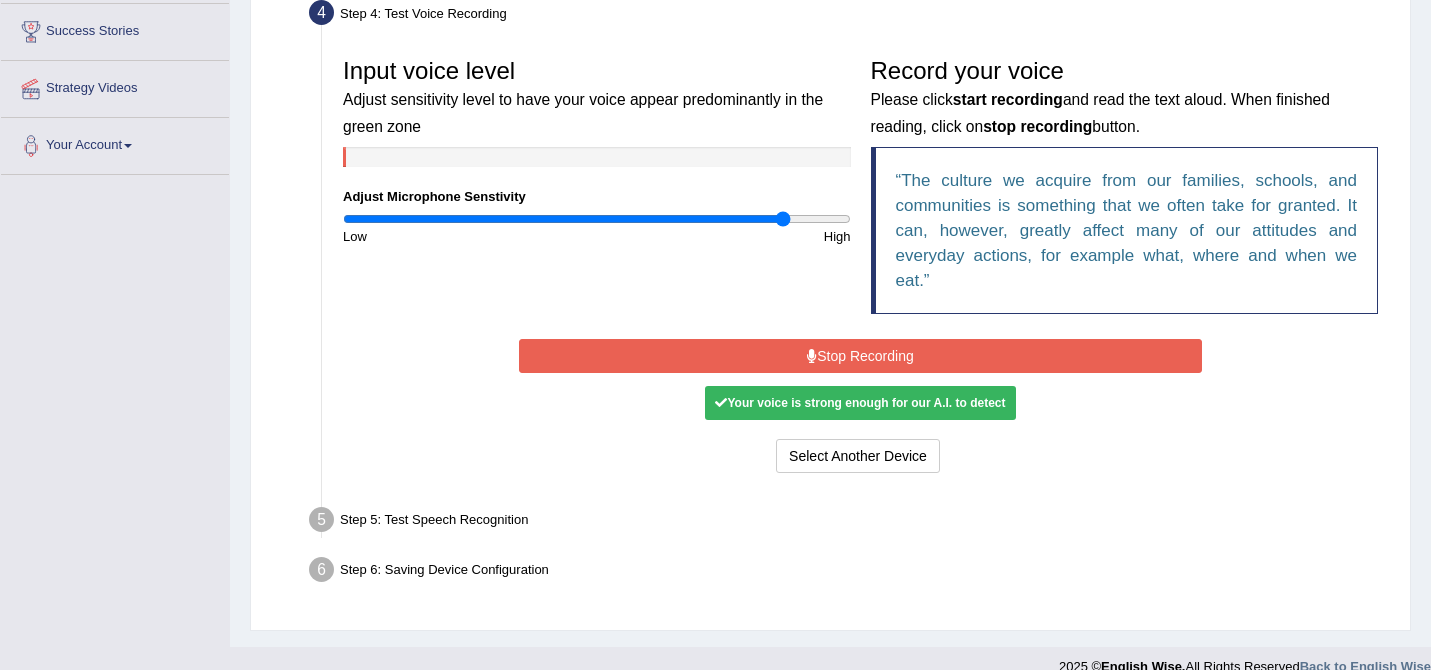 click on "Stop Recording" at bounding box center (860, 356) 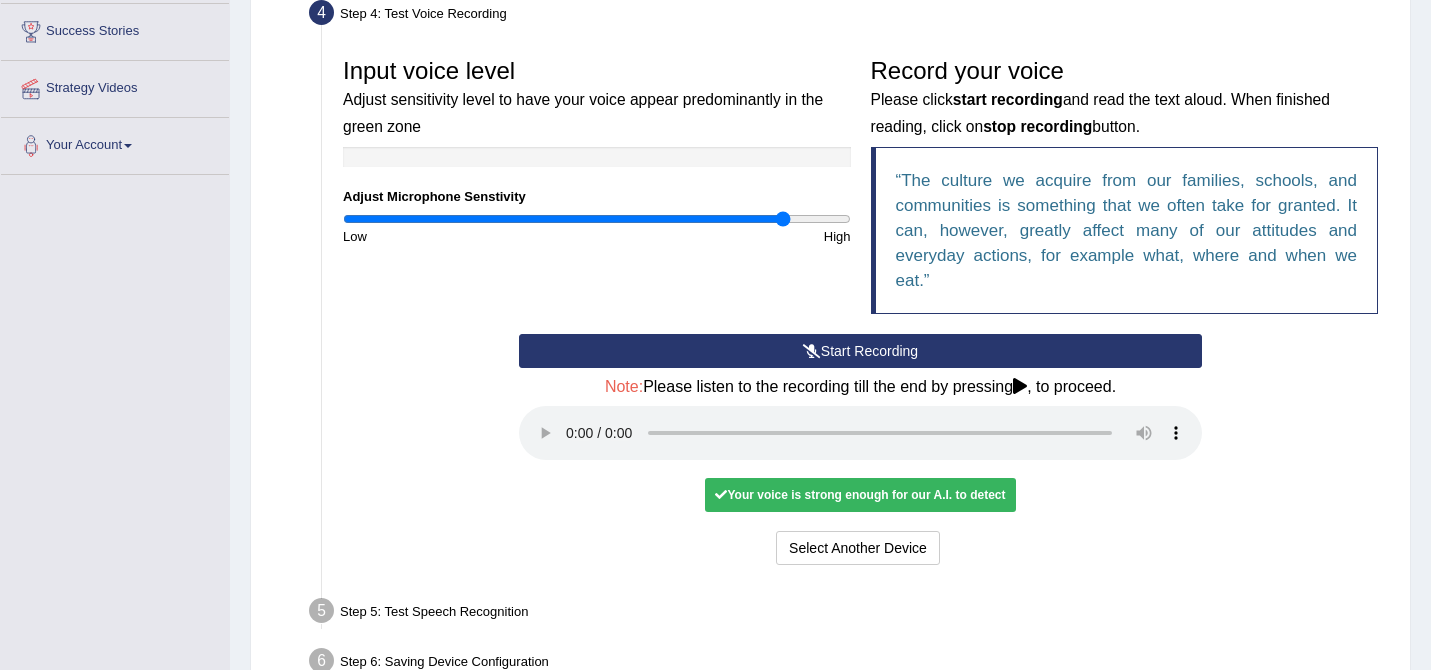 type 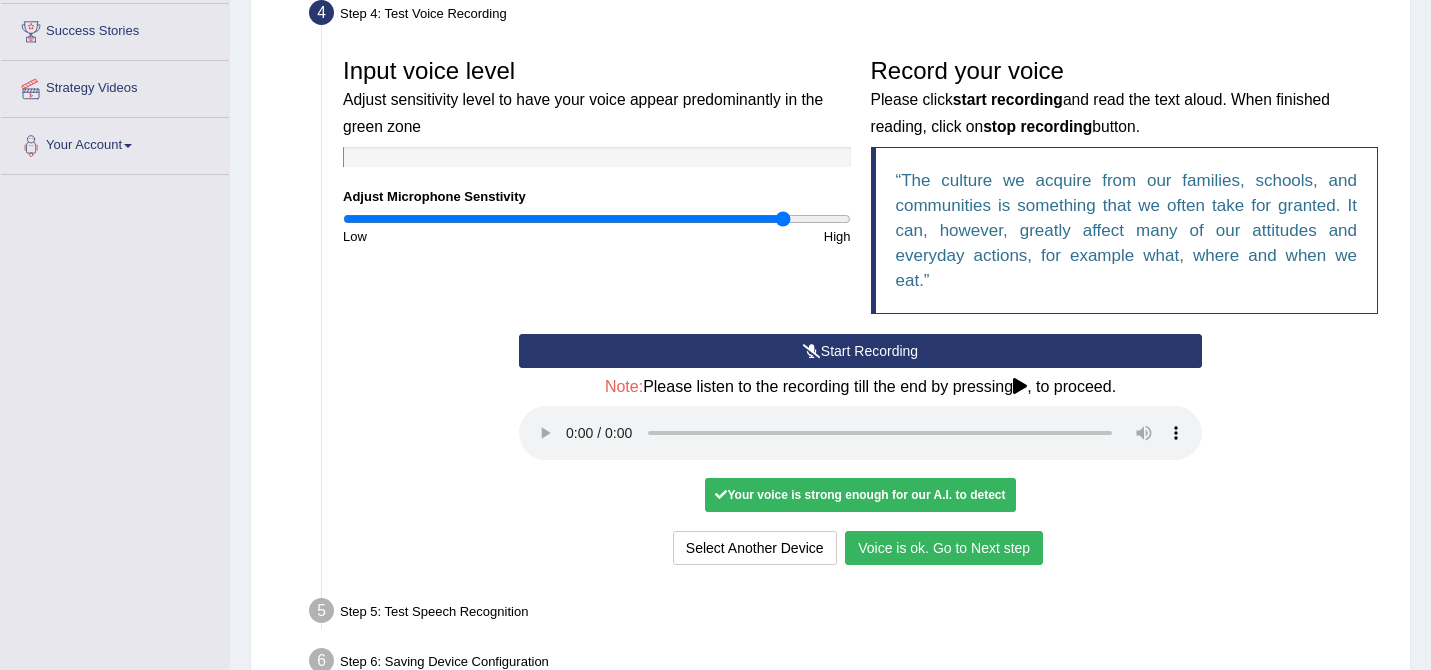 click on "Voice is ok. Go to Next step" at bounding box center (944, 548) 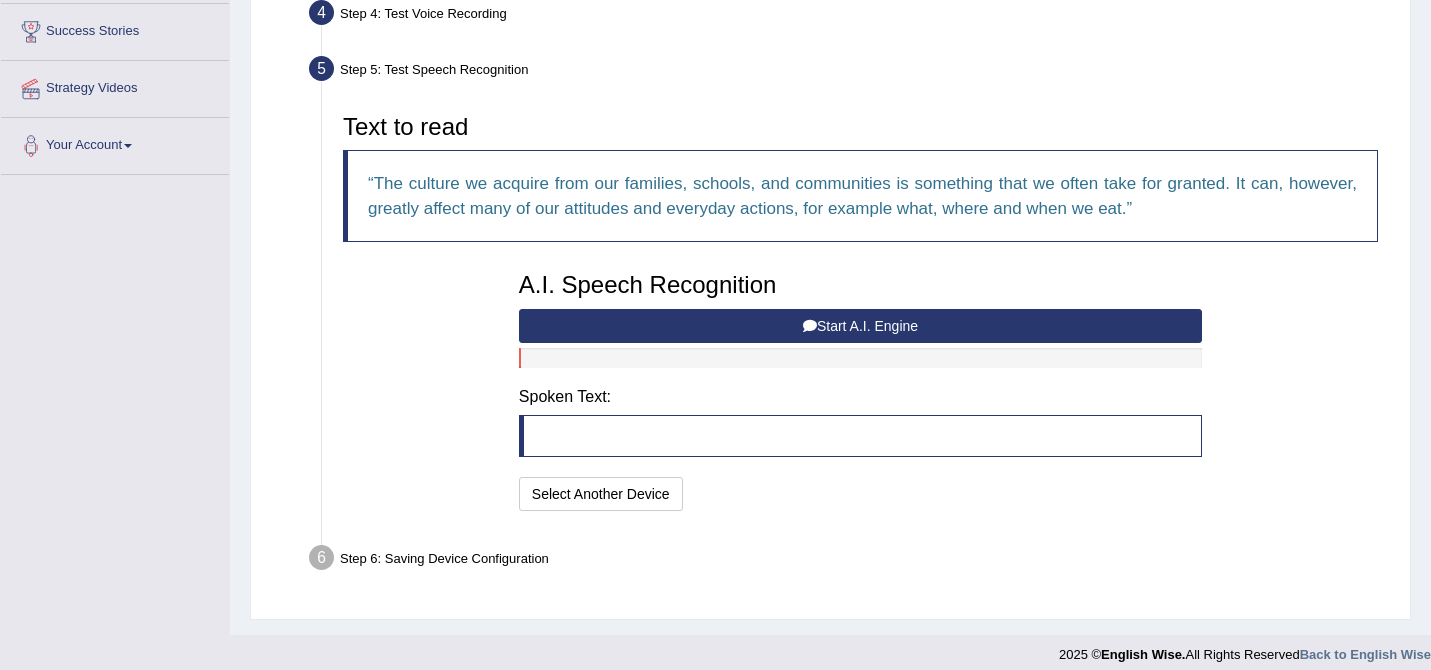 click on "Start A.I. Engine" at bounding box center [860, 326] 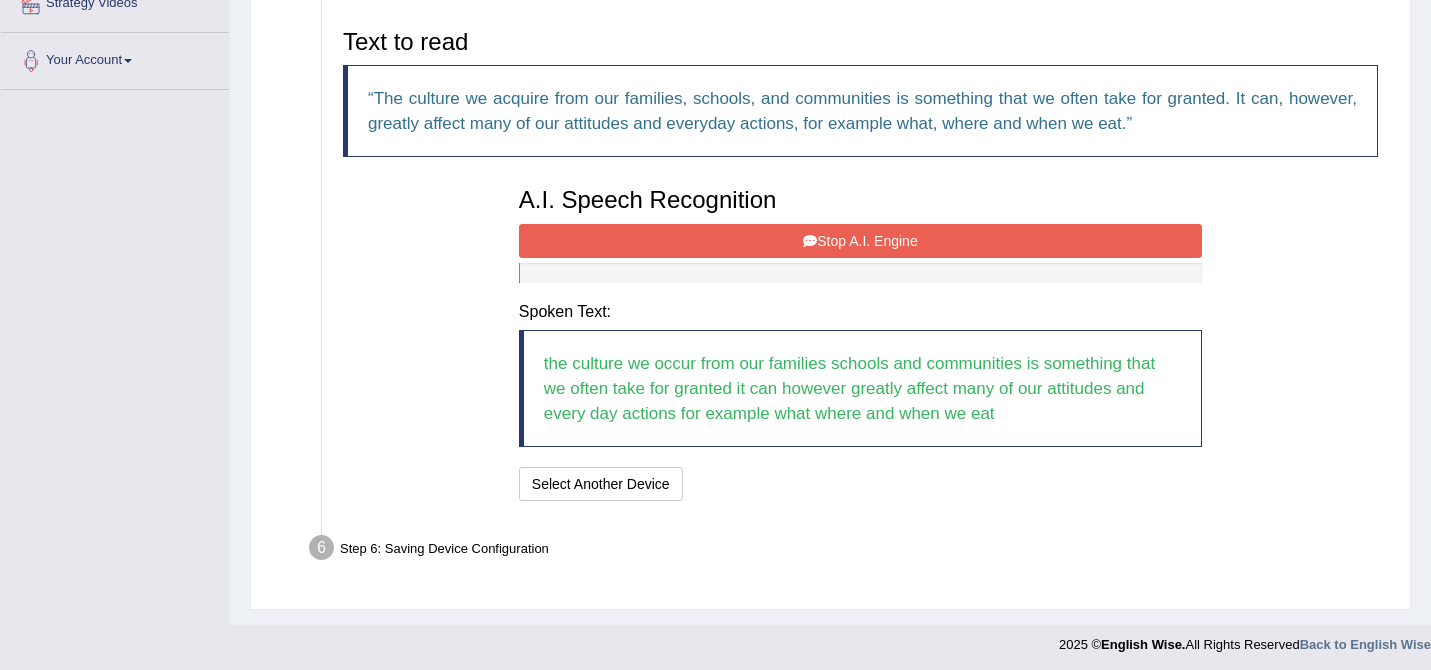 scroll, scrollTop: 470, scrollLeft: 0, axis: vertical 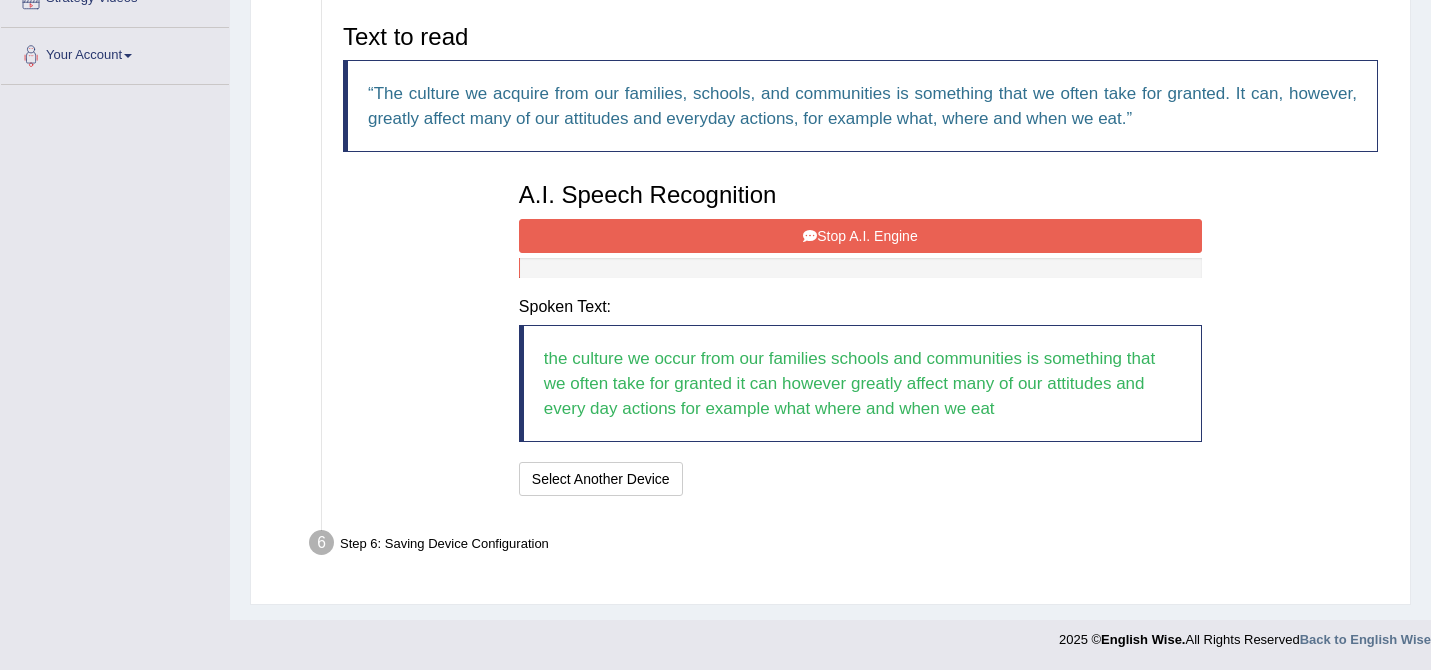 click on "Stop A.I. Engine" at bounding box center [860, 236] 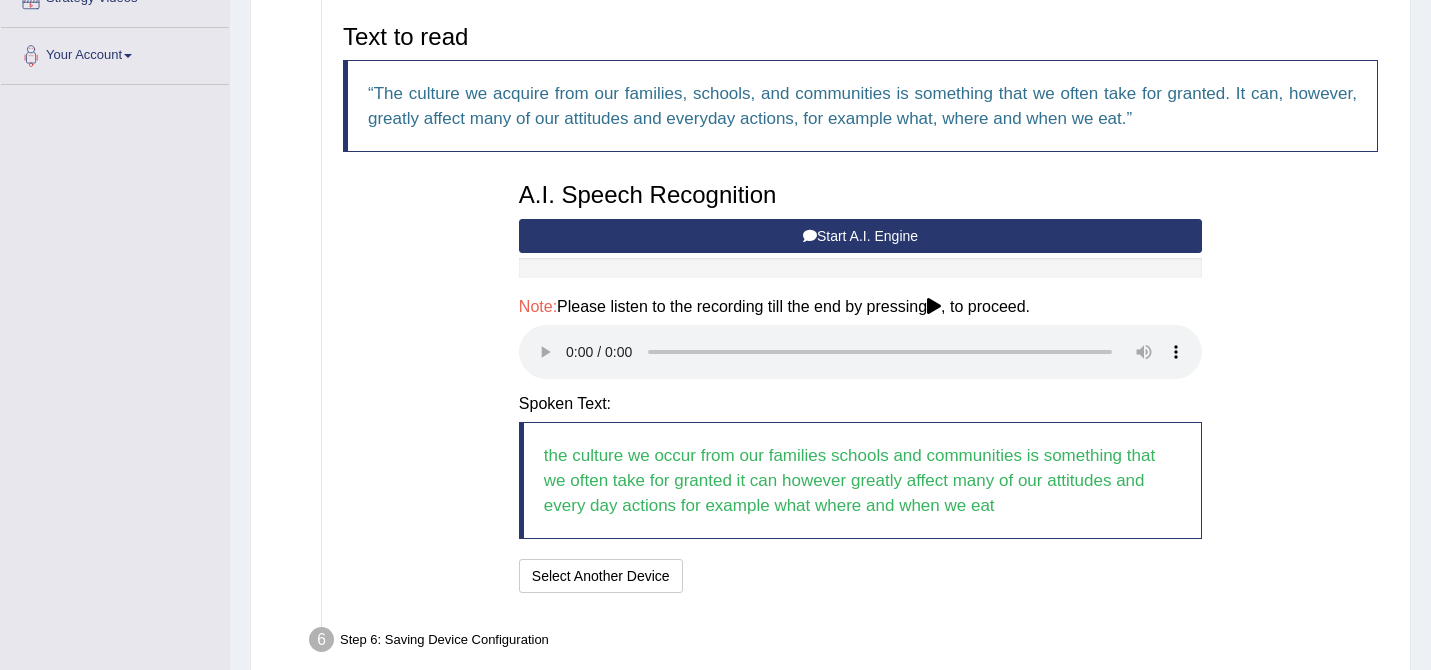 type 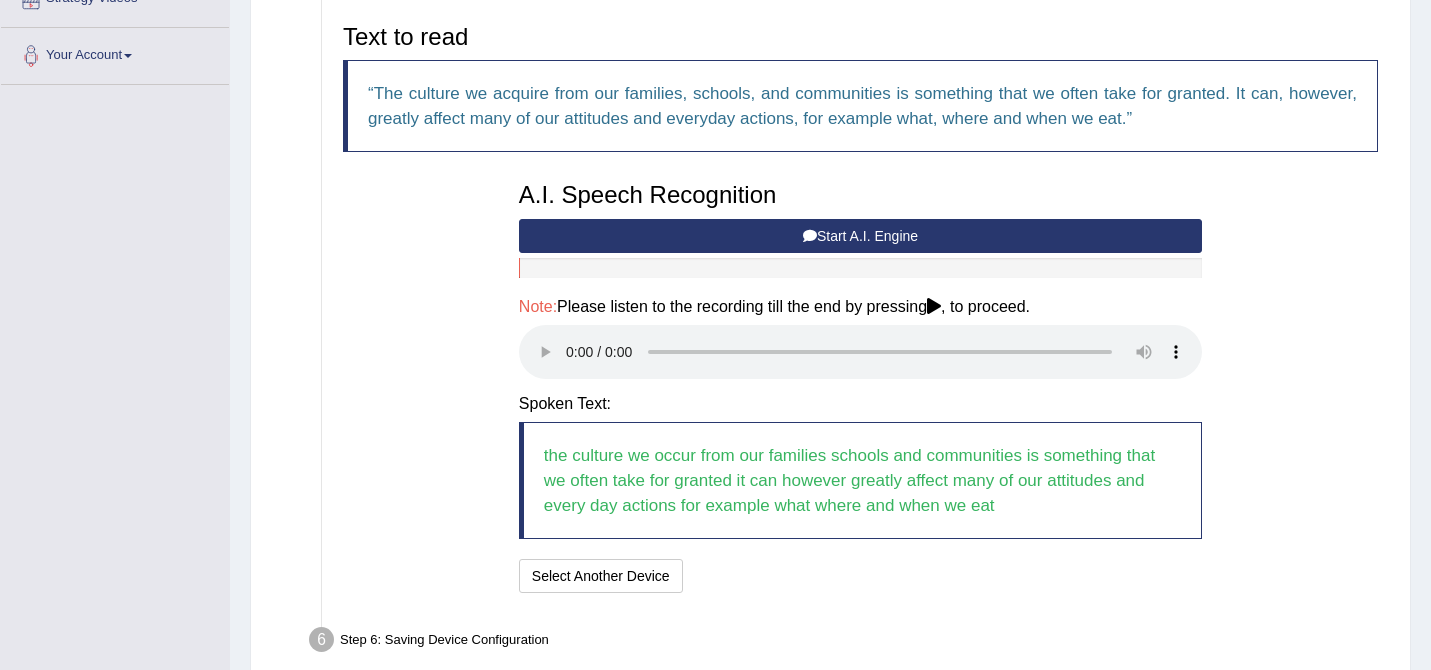 click on "Note:  Please listen to the recording till the end by pressing  , to proceed." at bounding box center (860, 341) 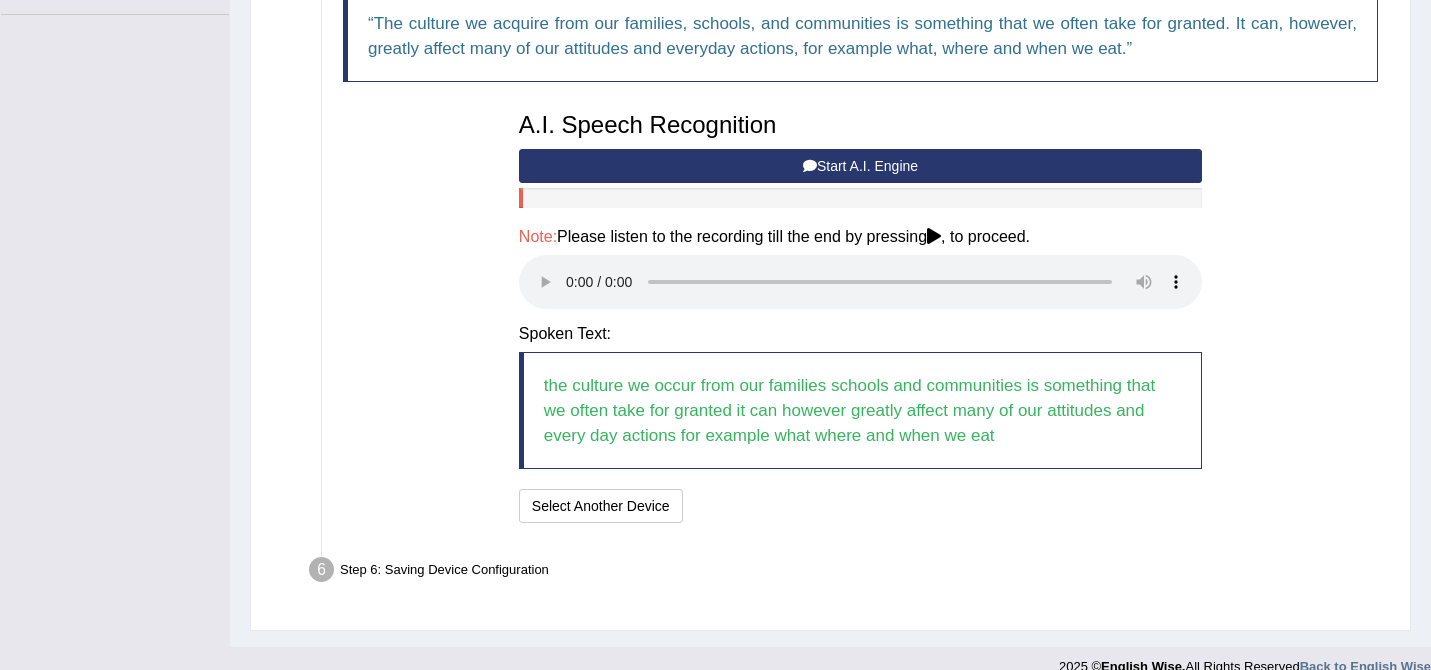 scroll, scrollTop: 566, scrollLeft: 0, axis: vertical 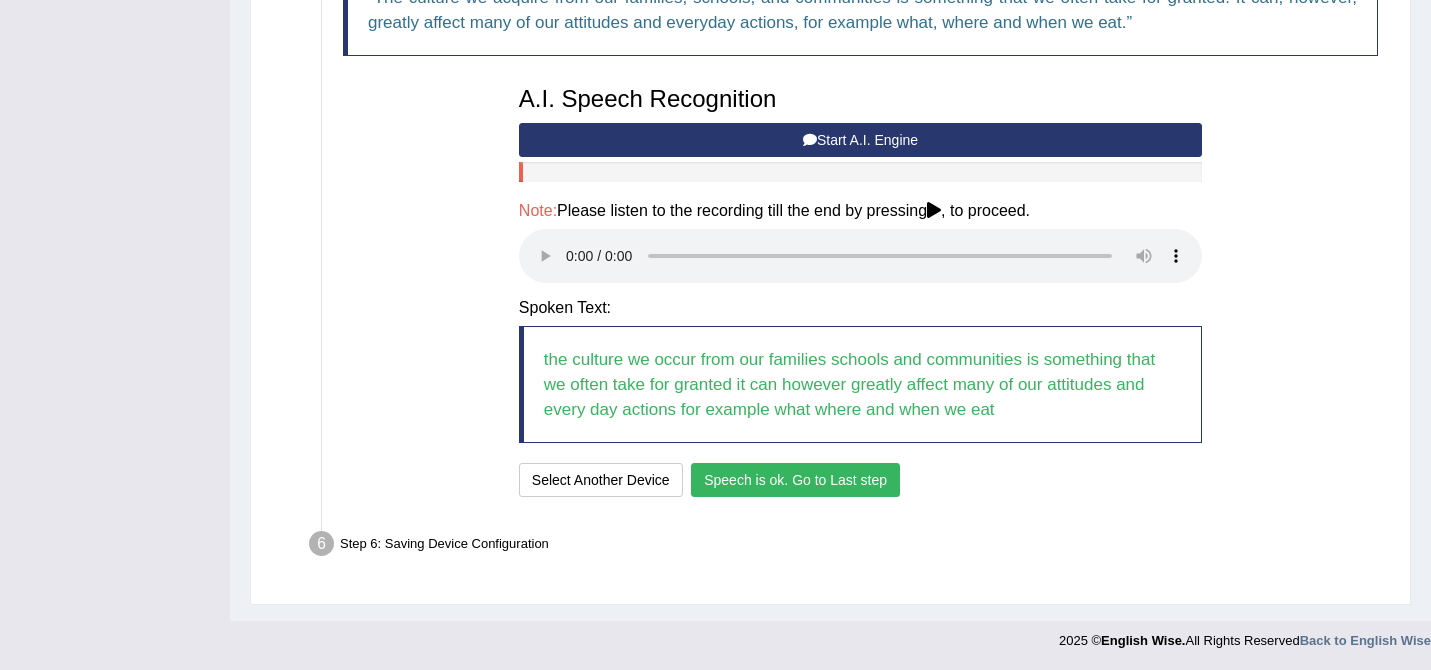 click on "Speech is ok. Go to Last step" at bounding box center [795, 480] 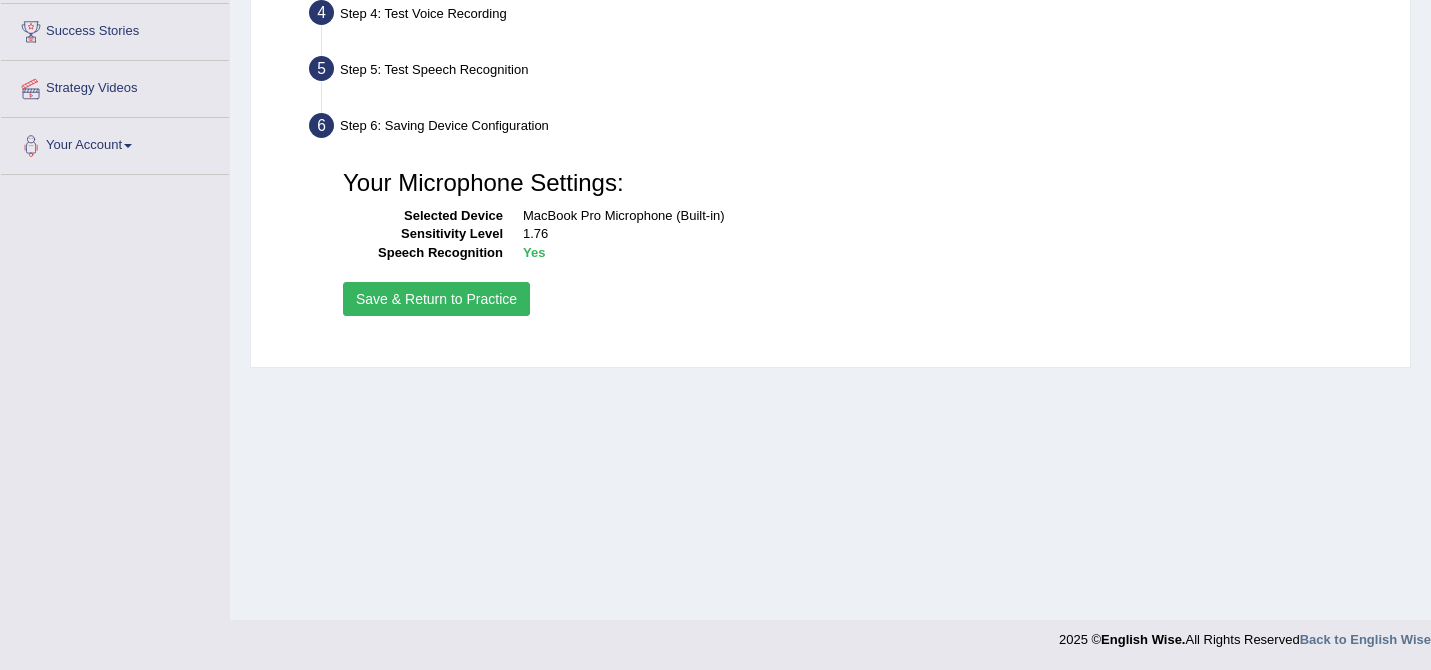 click on "Save & Return to Practice" at bounding box center (436, 299) 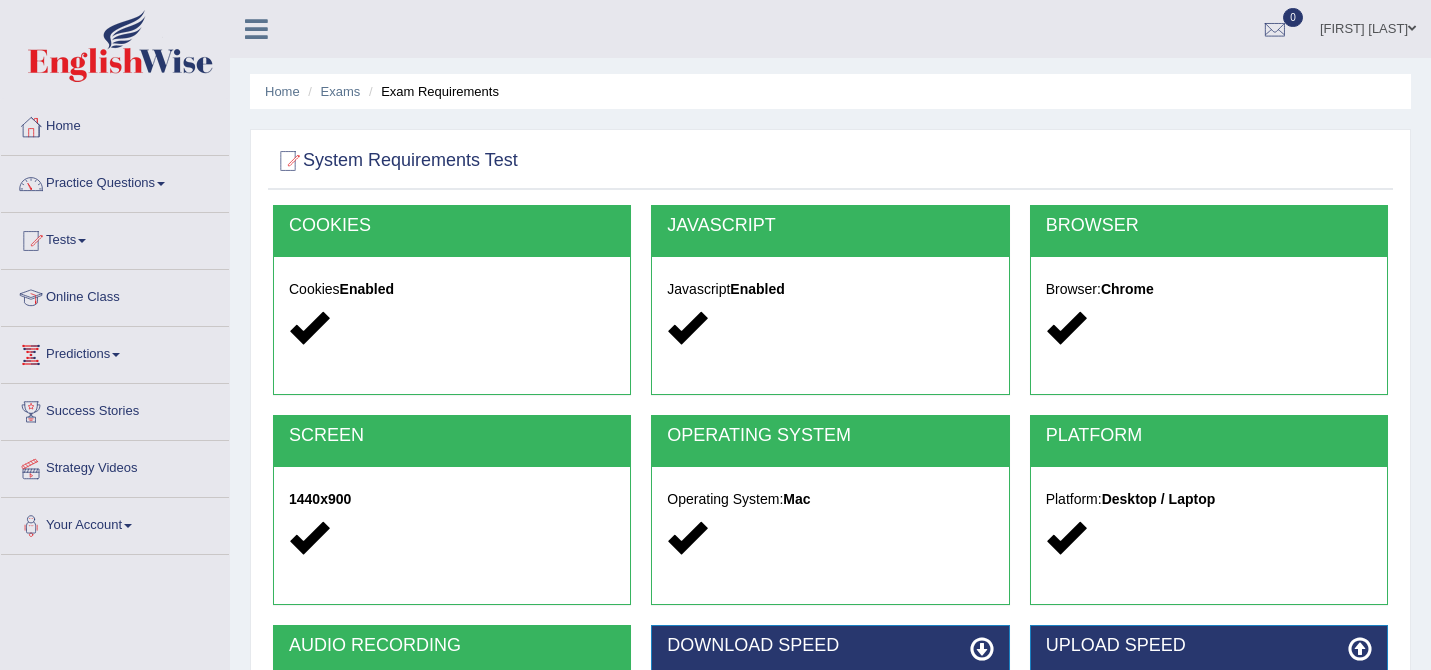 scroll, scrollTop: 0, scrollLeft: 0, axis: both 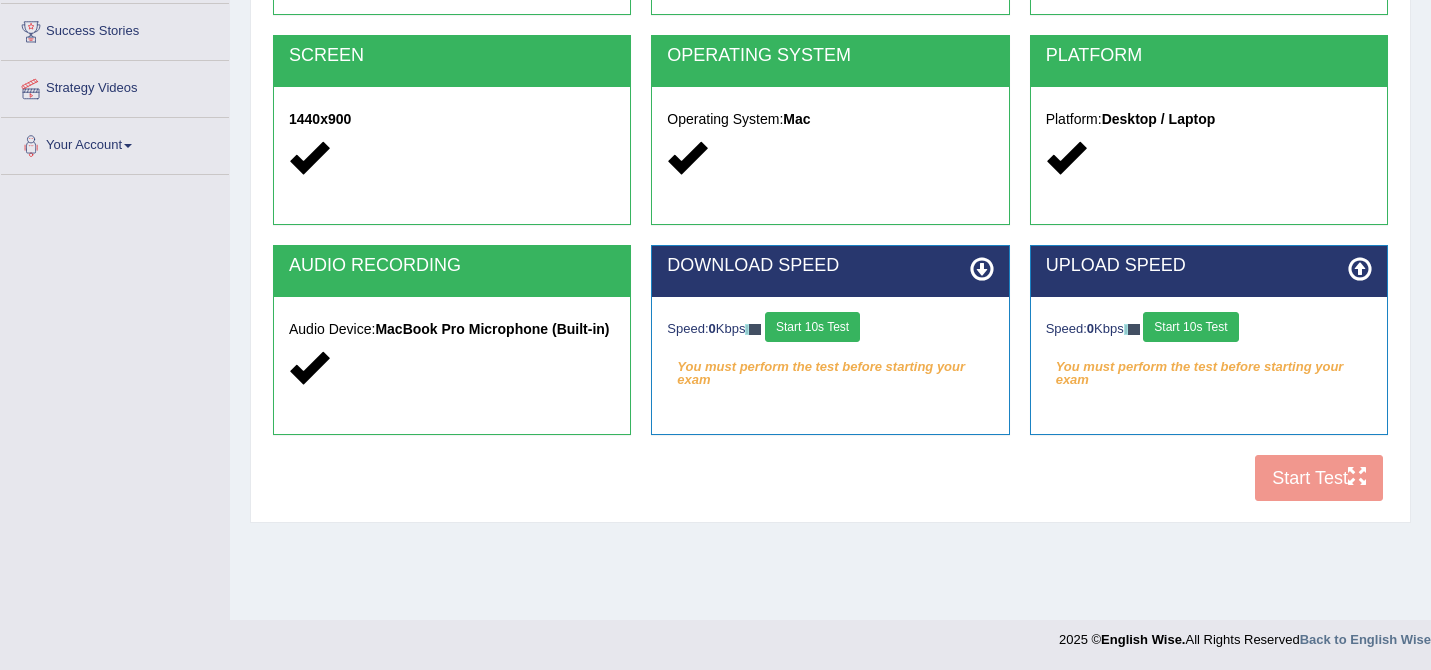 click on "Start 10s Test" at bounding box center (812, 327) 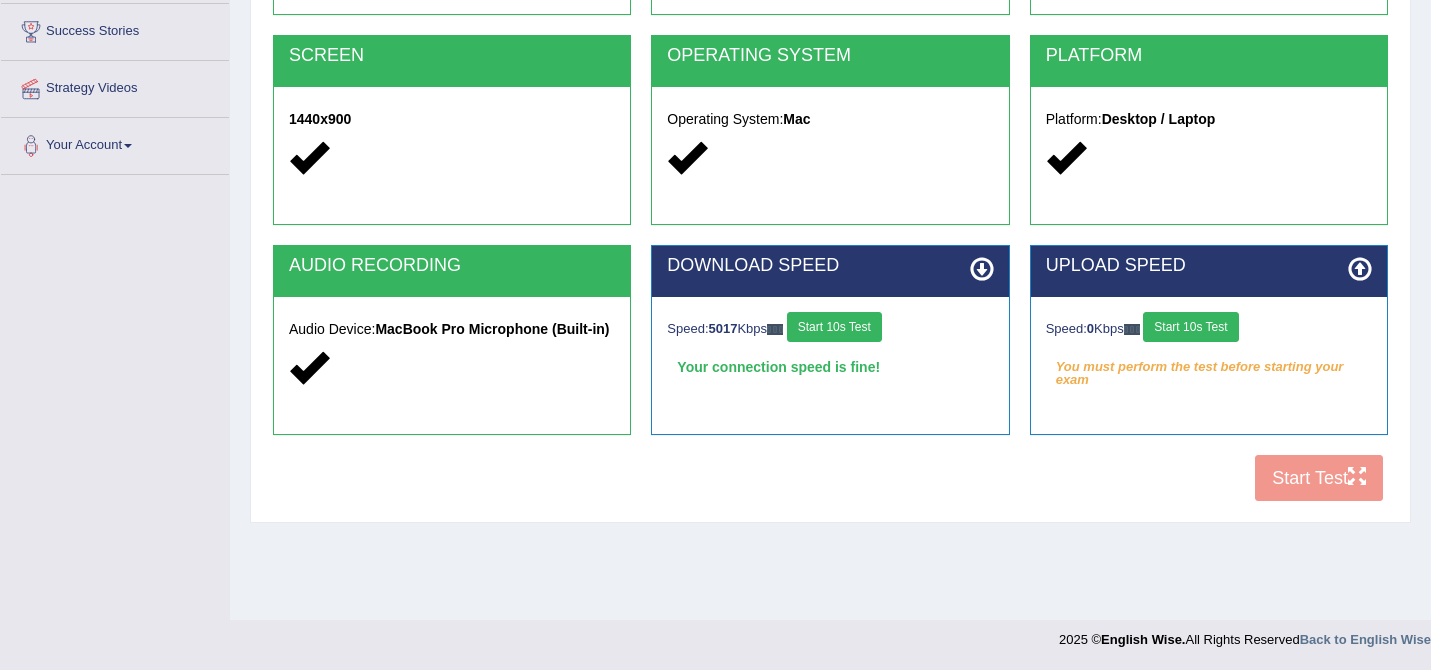 click on "Start 10s Test" at bounding box center [1190, 327] 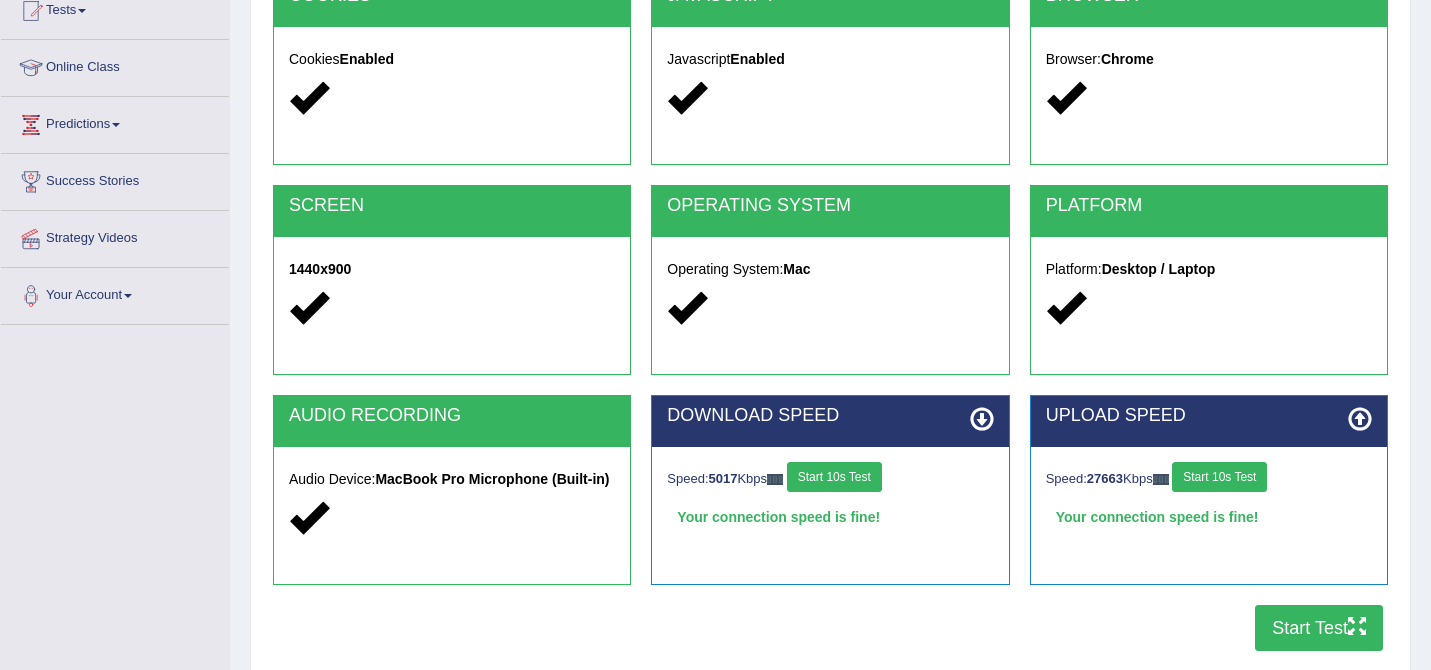 scroll, scrollTop: 0, scrollLeft: 0, axis: both 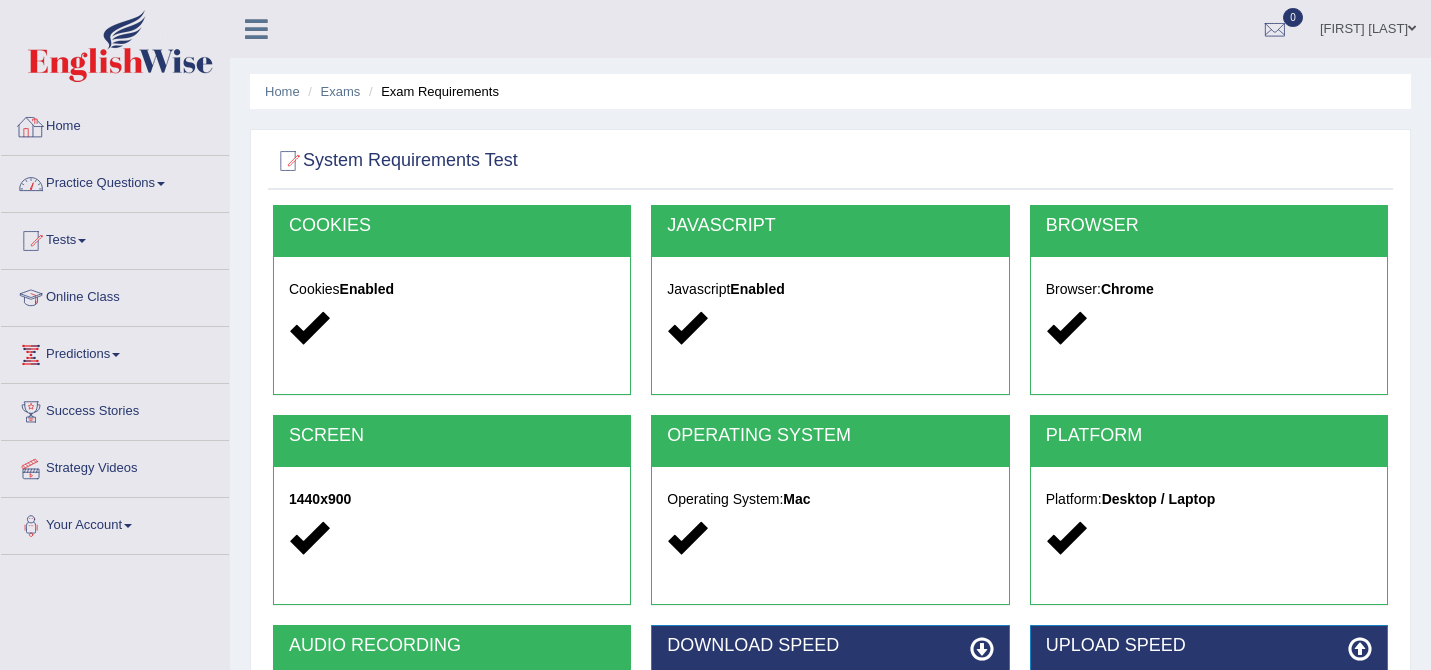 click on "Practice Questions" at bounding box center (115, 181) 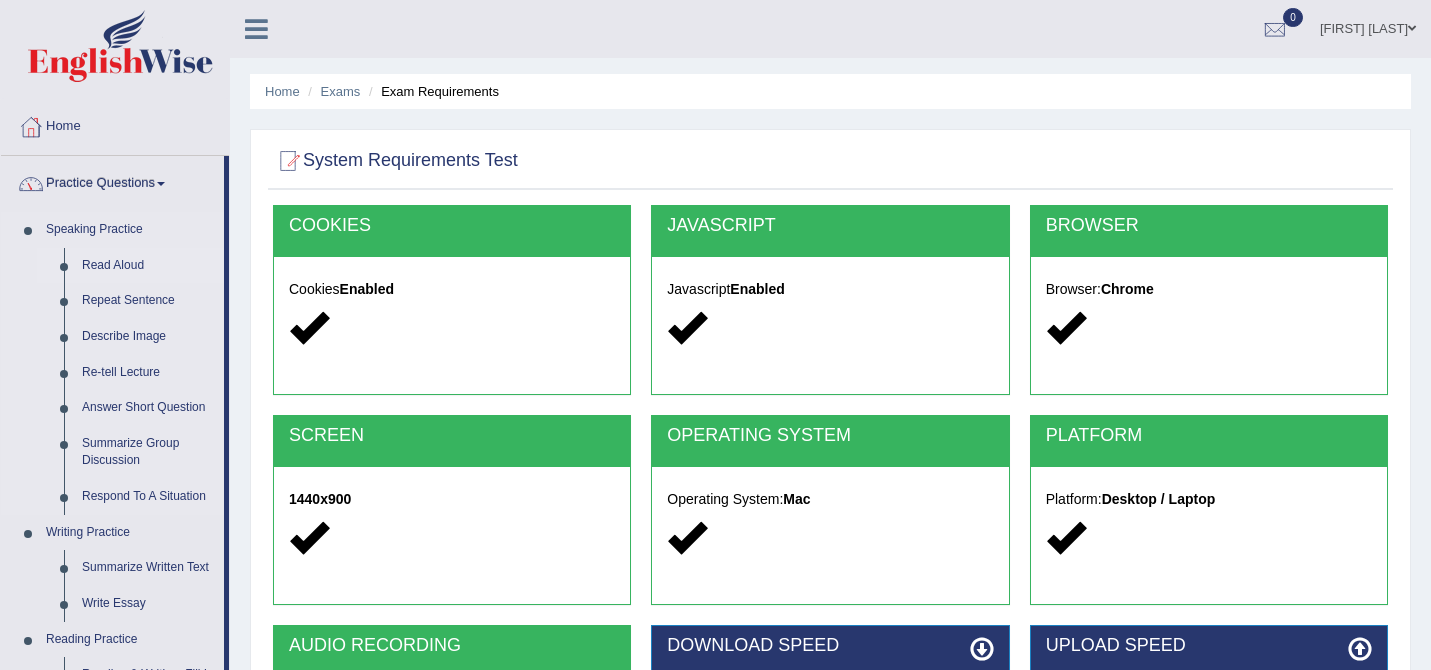 click on "Read Aloud" at bounding box center [148, 266] 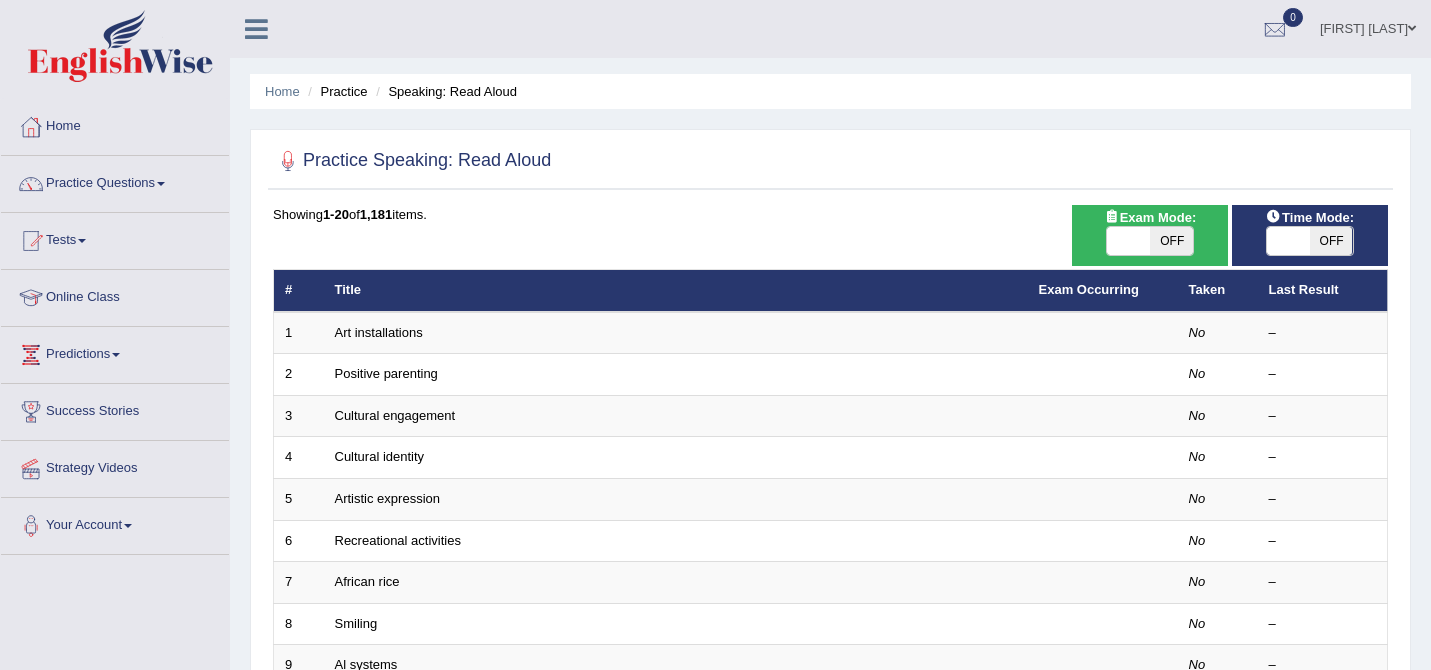 scroll, scrollTop: 0, scrollLeft: 0, axis: both 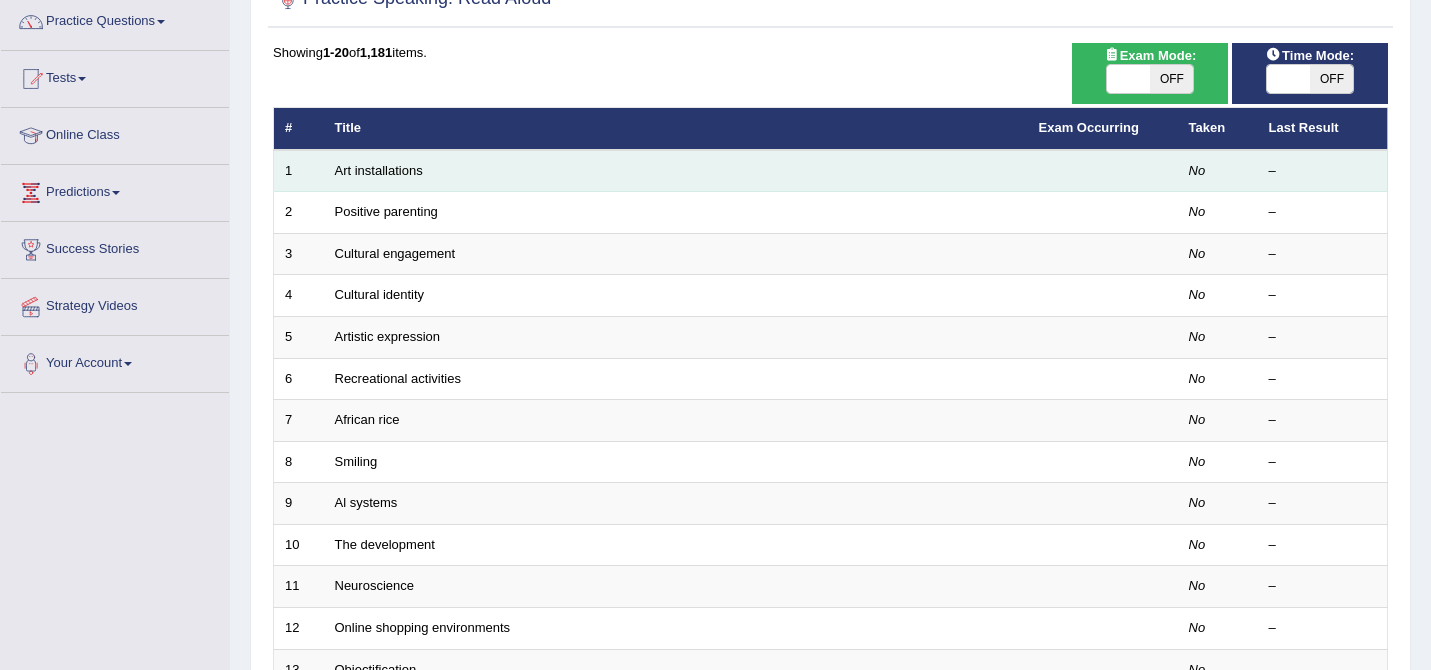 click on "Art installations" at bounding box center [676, 171] 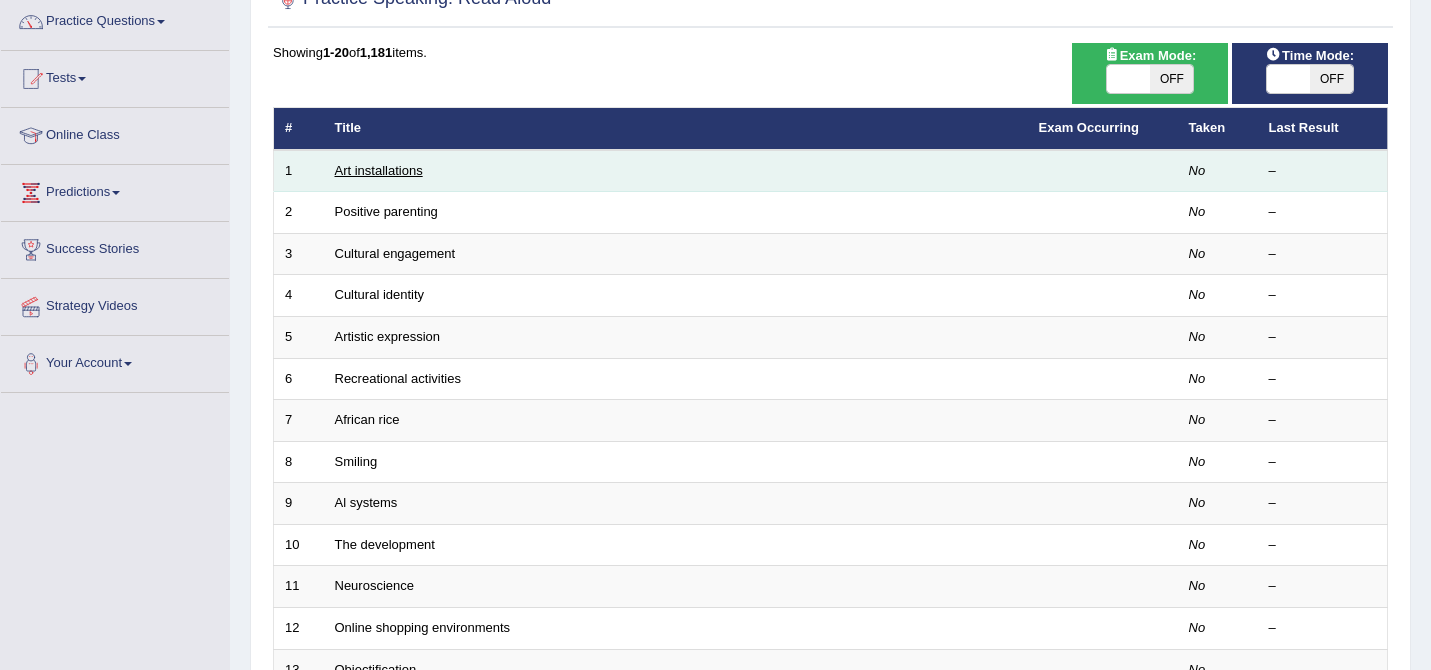 click on "Art installations" at bounding box center [379, 170] 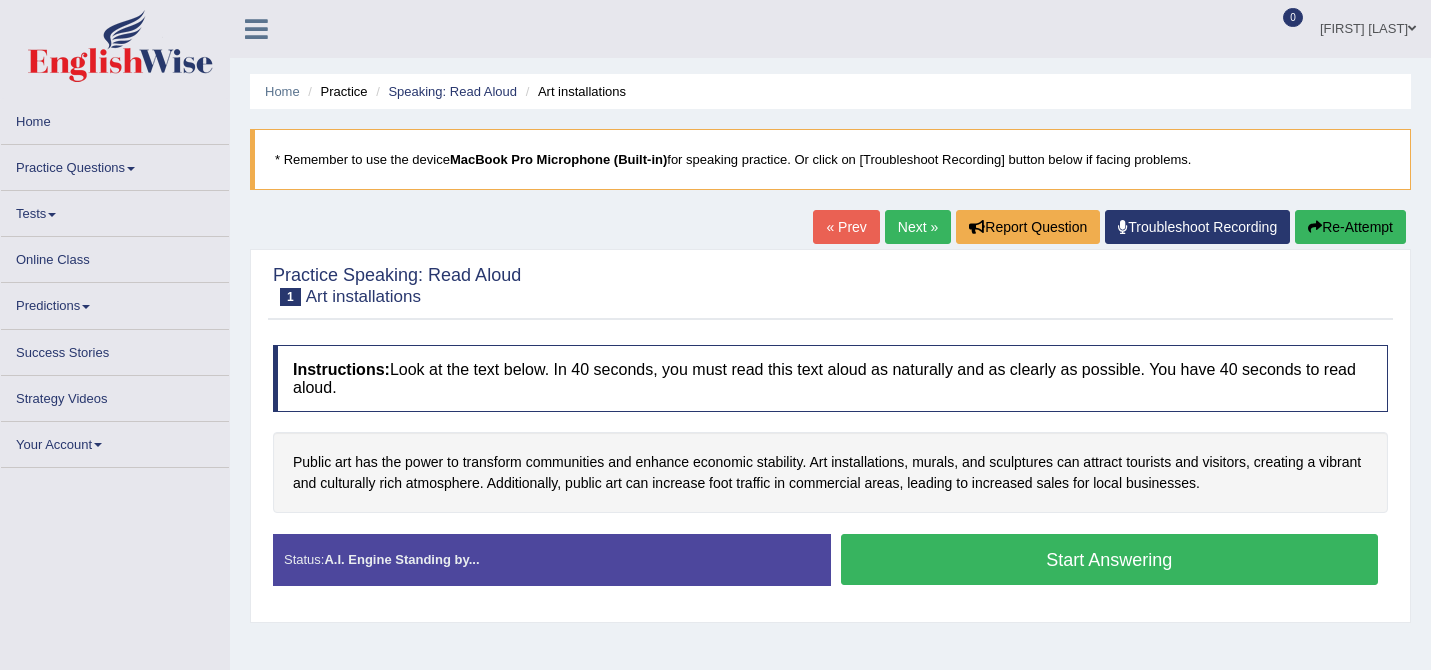 scroll, scrollTop: 0, scrollLeft: 0, axis: both 